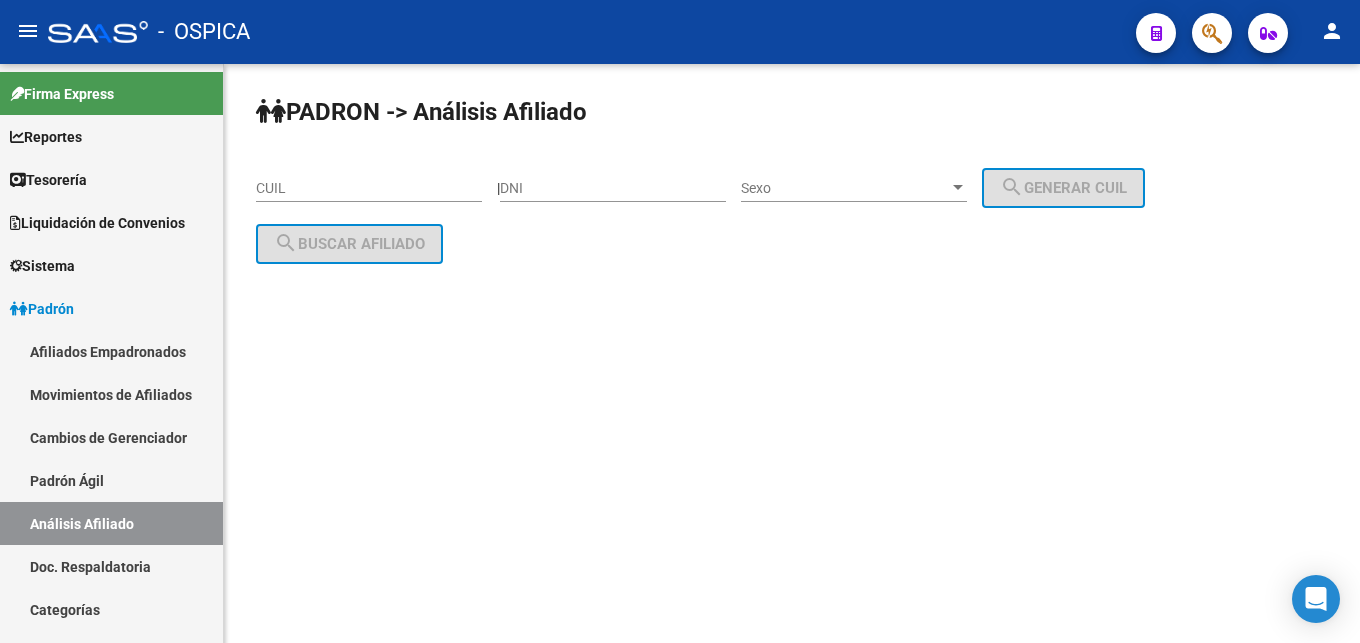 scroll, scrollTop: 0, scrollLeft: 0, axis: both 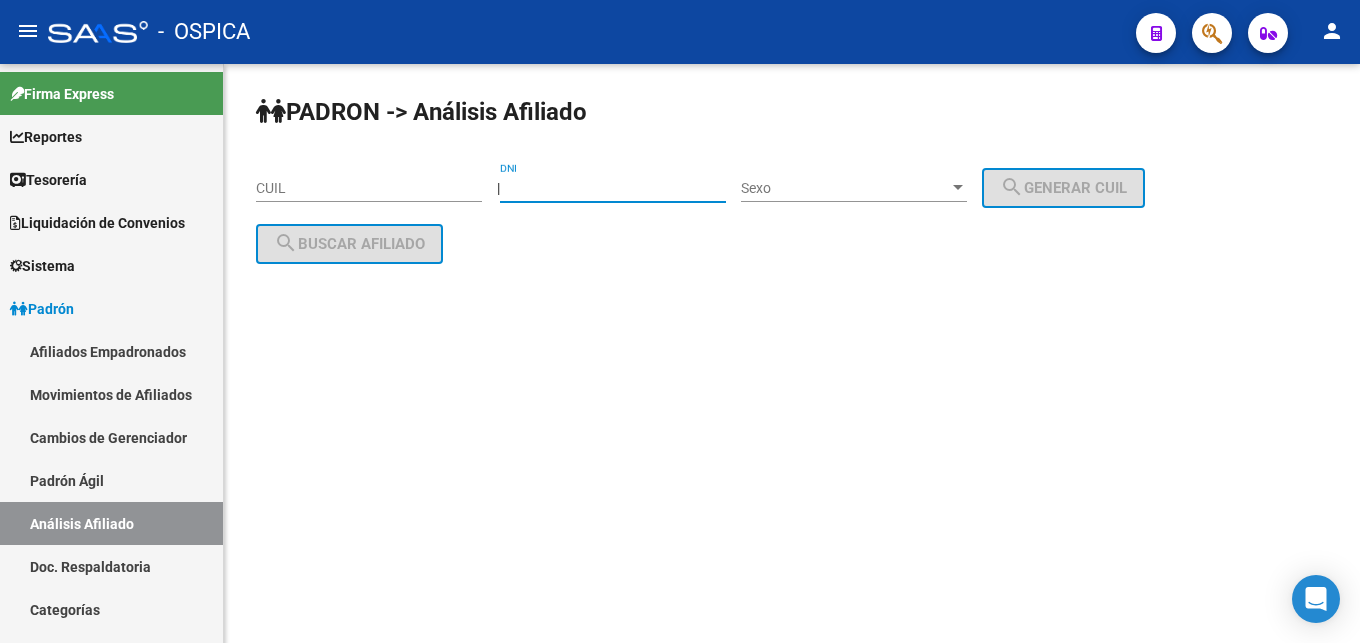 type on "[DOCUMENT]" 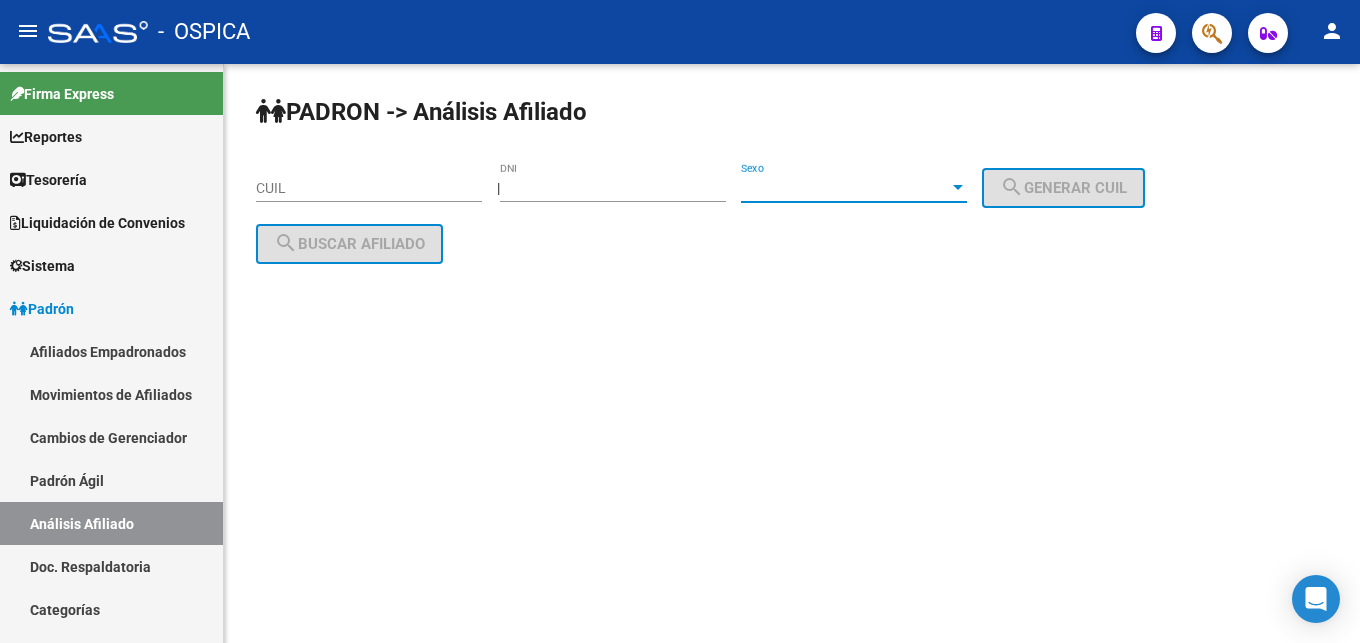 click on "Sexo" at bounding box center [845, 188] 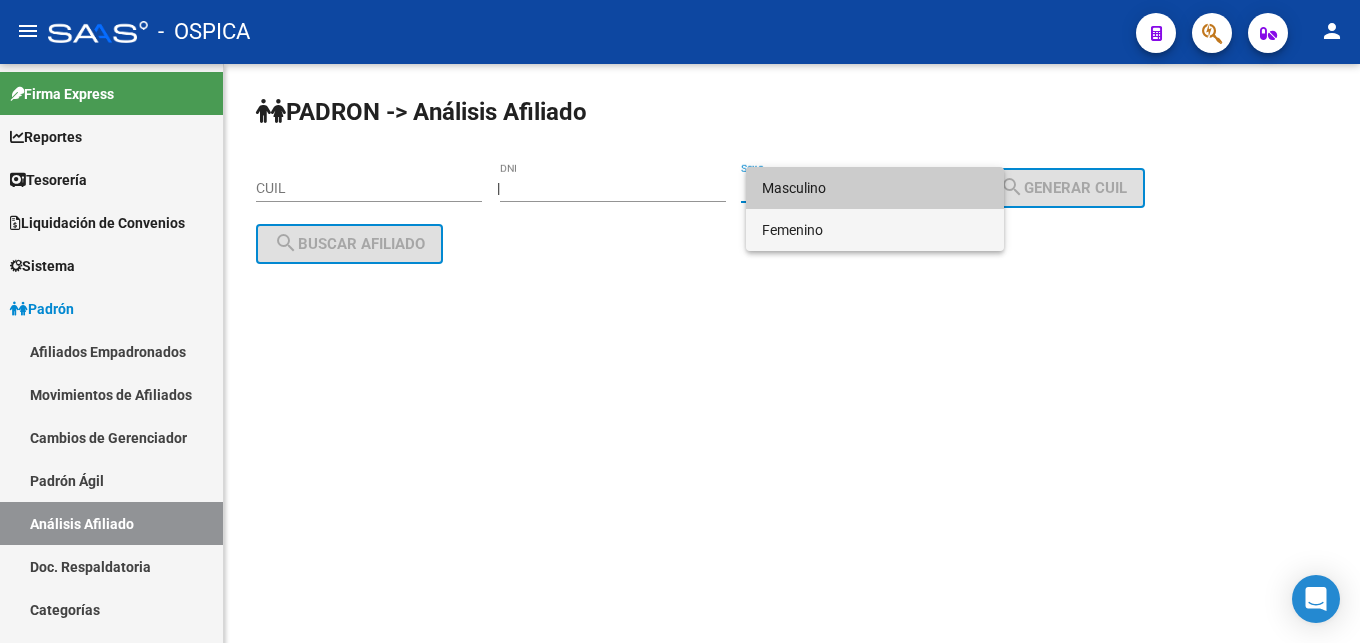 click on "Femenino" at bounding box center (875, 230) 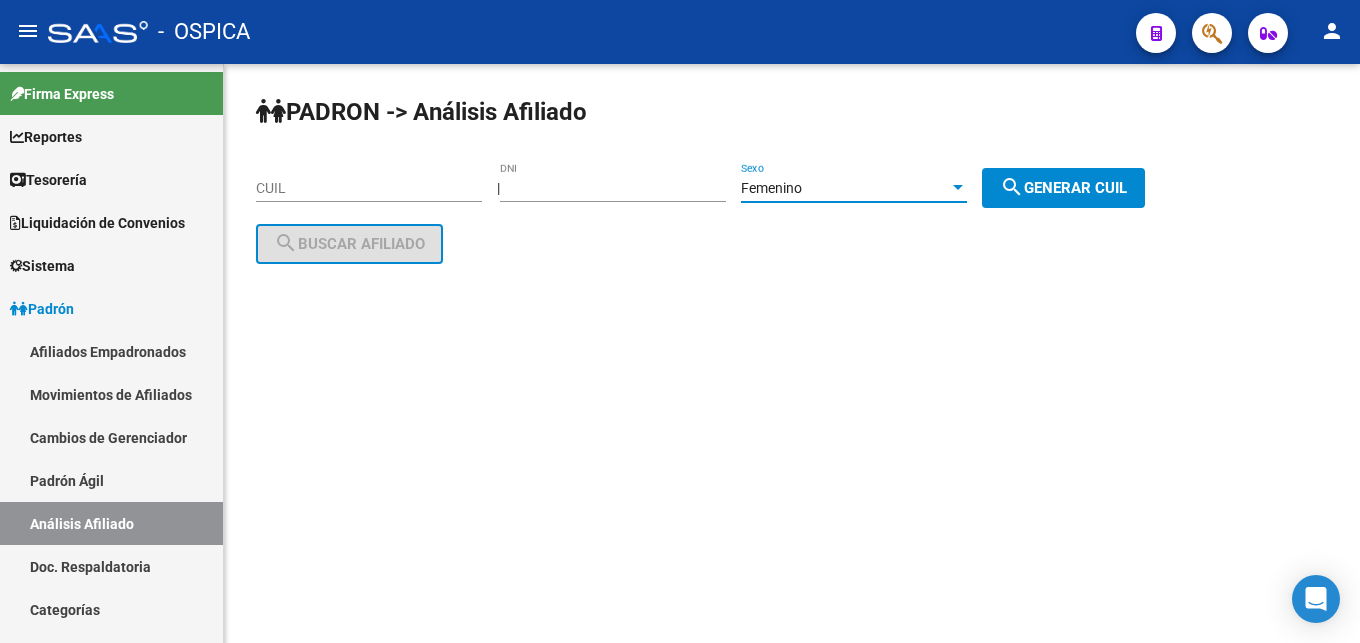 click on "search  Generar CUIL" 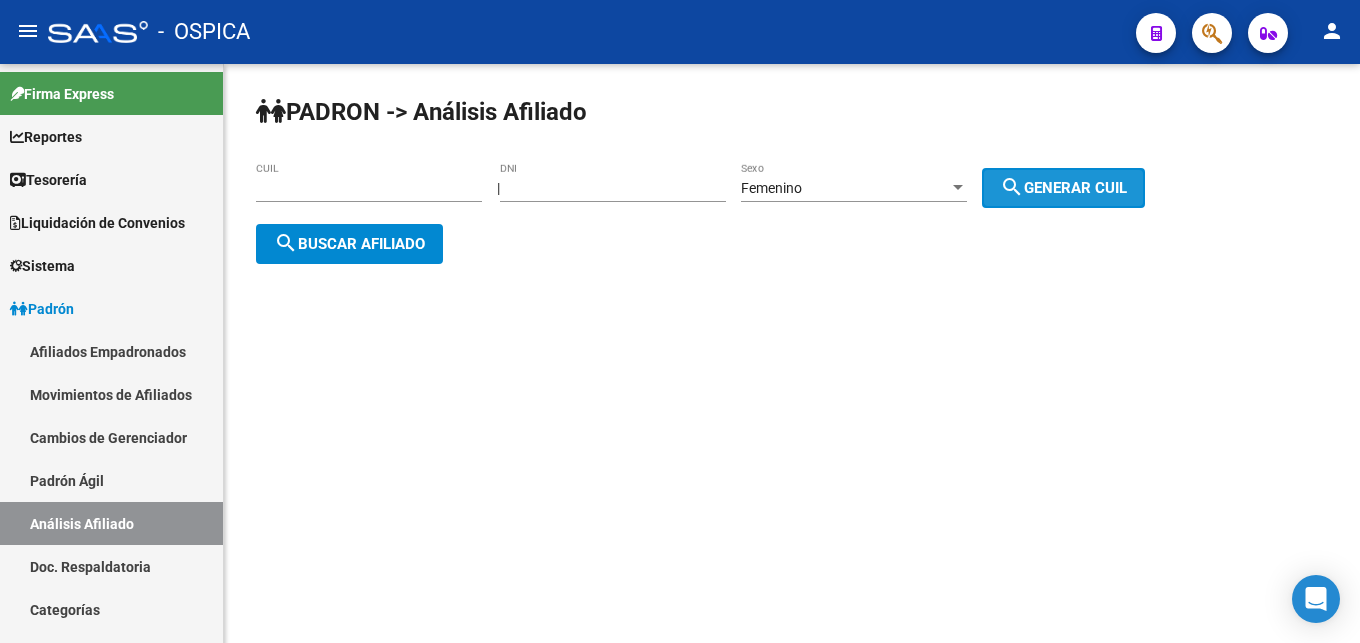 type on "[CUIL]" 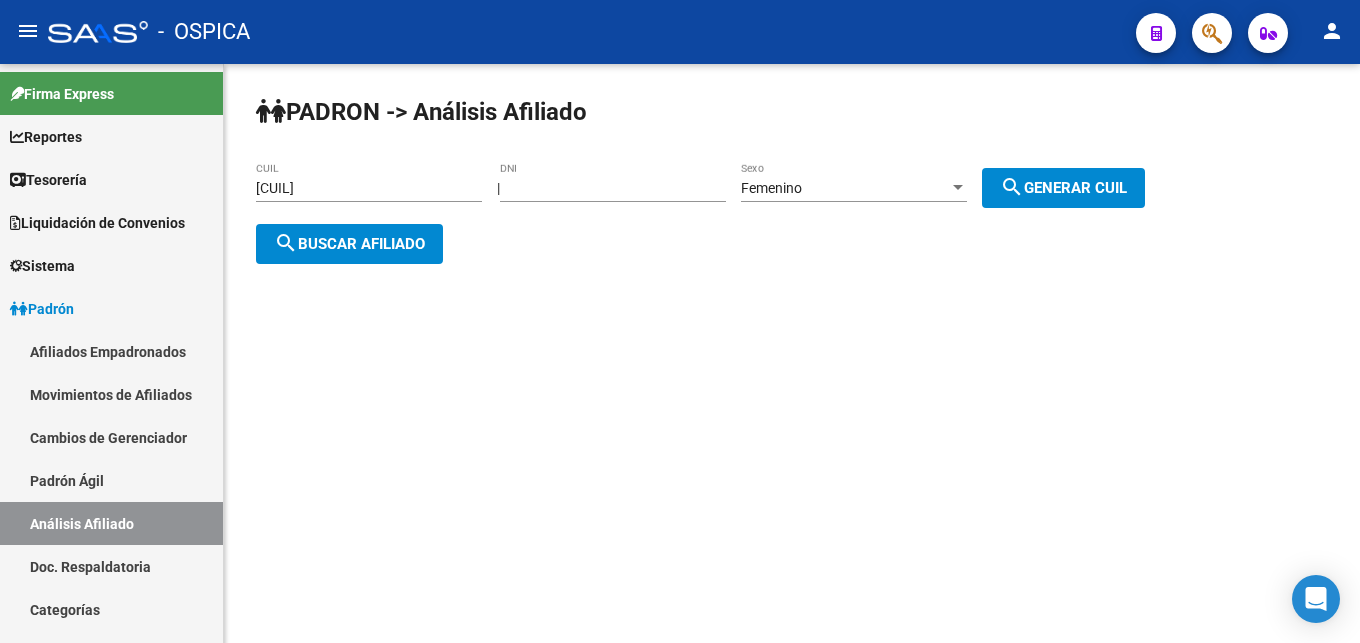 click on "PADRON -> Análisis Afiliado [CUIL] CUIL | | [DOCUMENT] DNI Femenino Sexo search Generar CUIL search Buscar afiliado" 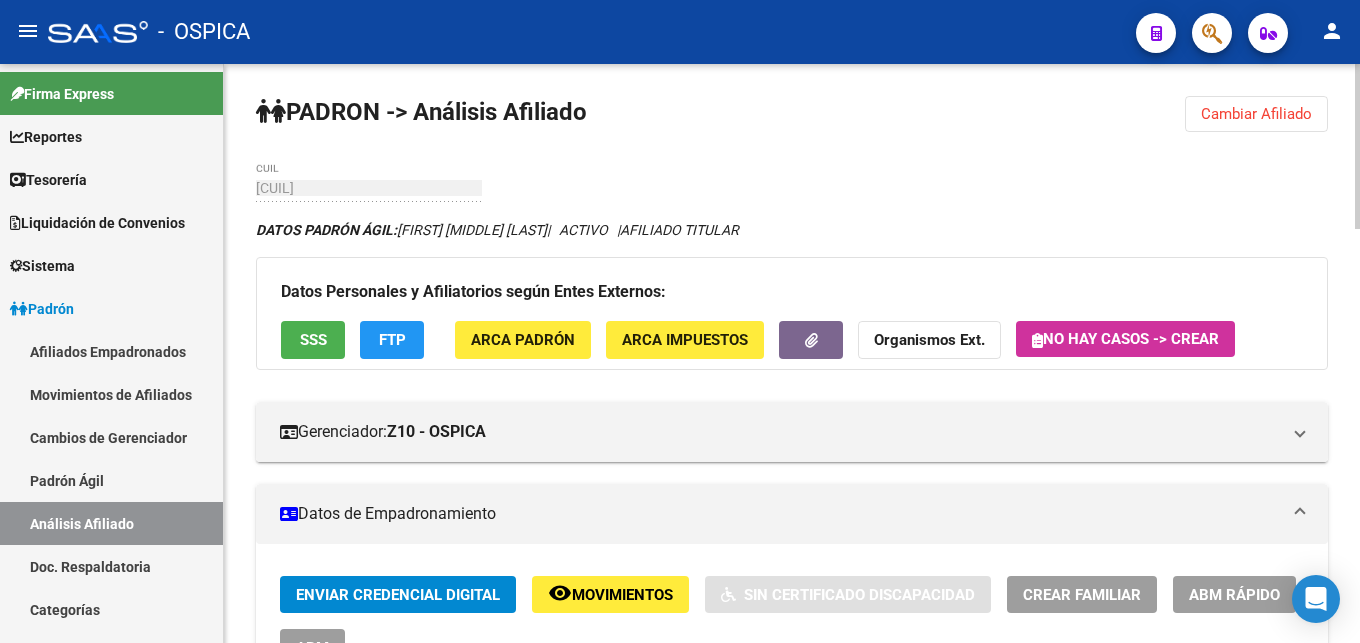 click on "PADRON -> Análisis Afiliado Cambiar Afiliado
[DOCUMENT] CUIL DATOS PADRÓN ÁGIL: [FIRST] [MIDDLE] [LAST] | ACTIVO | AFILIADO TITULAR Datos Personales y Afiliatorios según Entes Externos: SSS FTP ARCA Padrón ARCA Impuestos Organismos Ext. No hay casos -> Crear
Gerenciador: Z10 - OSPICA Atención telefónica: Atención emergencias: Otros Datos Útiles: Datos de Empadronamiento Enviar Credencial Digital remove_red_eye Movimientos Sin Certificado Discapacidad Crear Familiar ABM Rápido ABM Etiquetas: ALTA POR OPCION DE CAMBIO (SIAF) - Estado: ACTIVO Última Alta Formal: [DATE] Ultimo Tipo Movimiento Alta: ALTA MT/PD OPCION Online (clave fiscal) Comentario ADMIN: ALTA ONLINE AUTOMATICA MT/PD el [DATE] [TIME] DATOS DEL AFILIADO Apellido: [LAST] [MIDDLE] [LAST] CUIL: [CUIL] Documento: DU - DOCUMENTO UNICO [DOCUMENT] Nacionalidad: ARGENTINA Parentesco: 0 - Titular Estado Civil: Soltero Discapacitado: NO (00) Sexo: F Nacimiento: [DATE]" 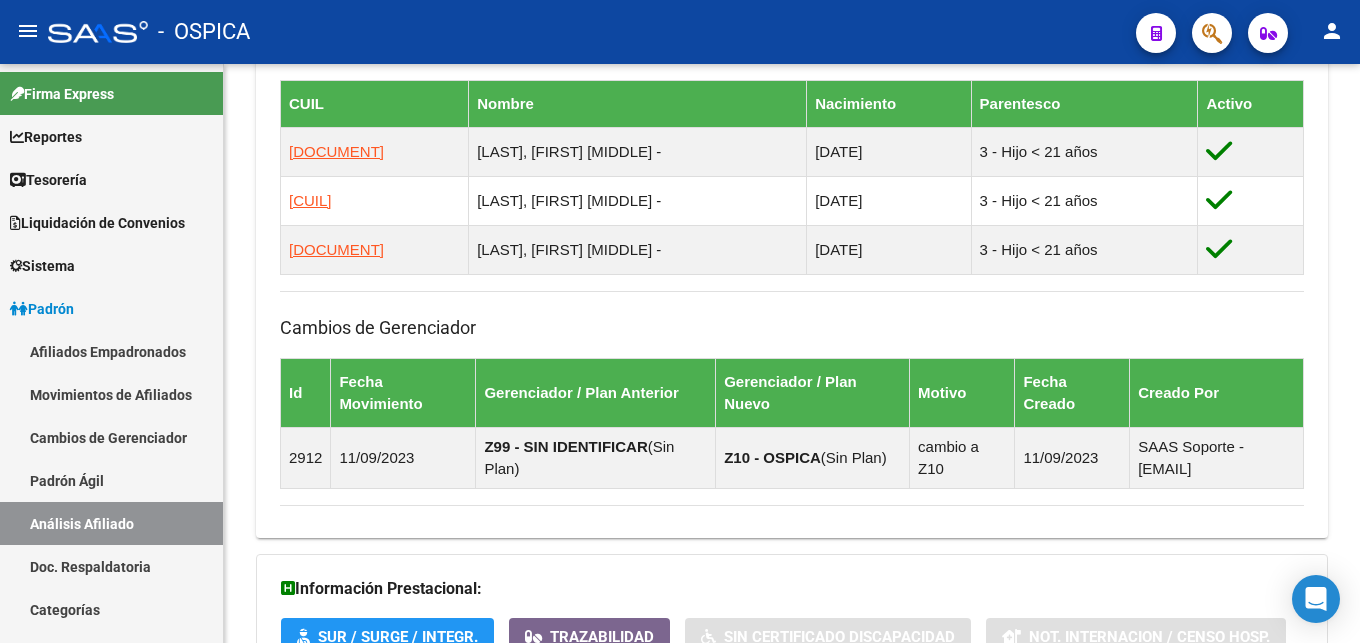 scroll, scrollTop: 1447, scrollLeft: 0, axis: vertical 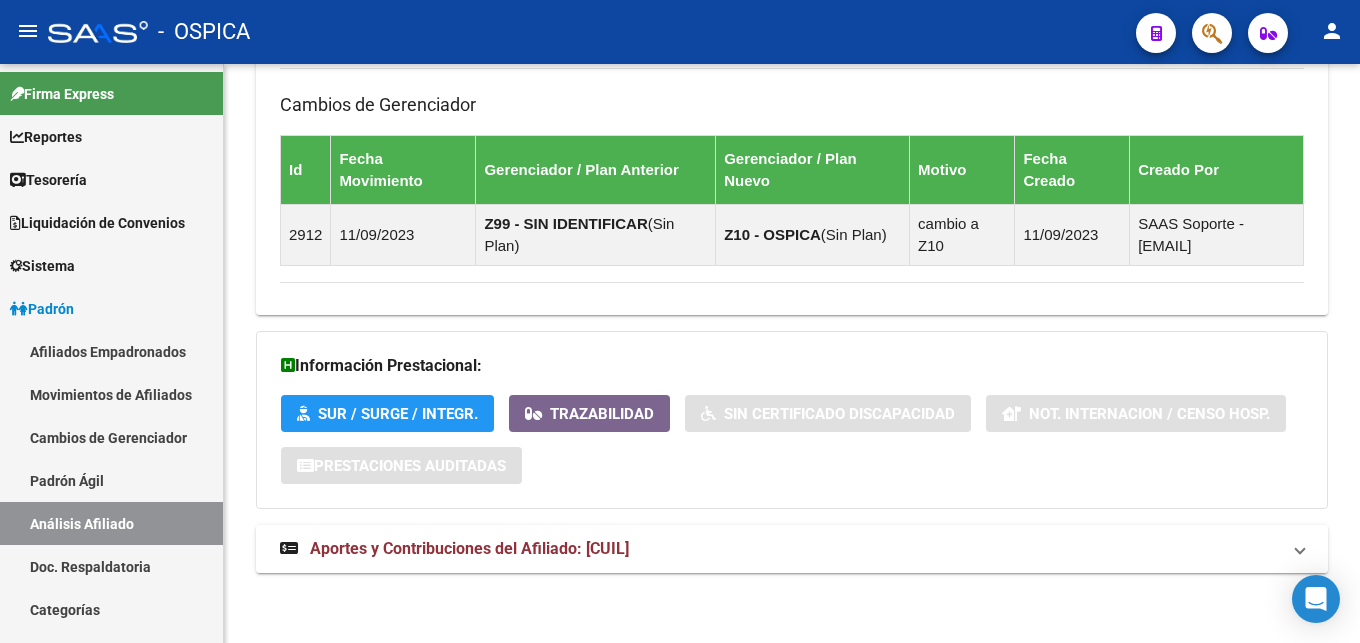click on "Aportes y Contribuciones del Afiliado: [CUIL]" at bounding box center (792, 549) 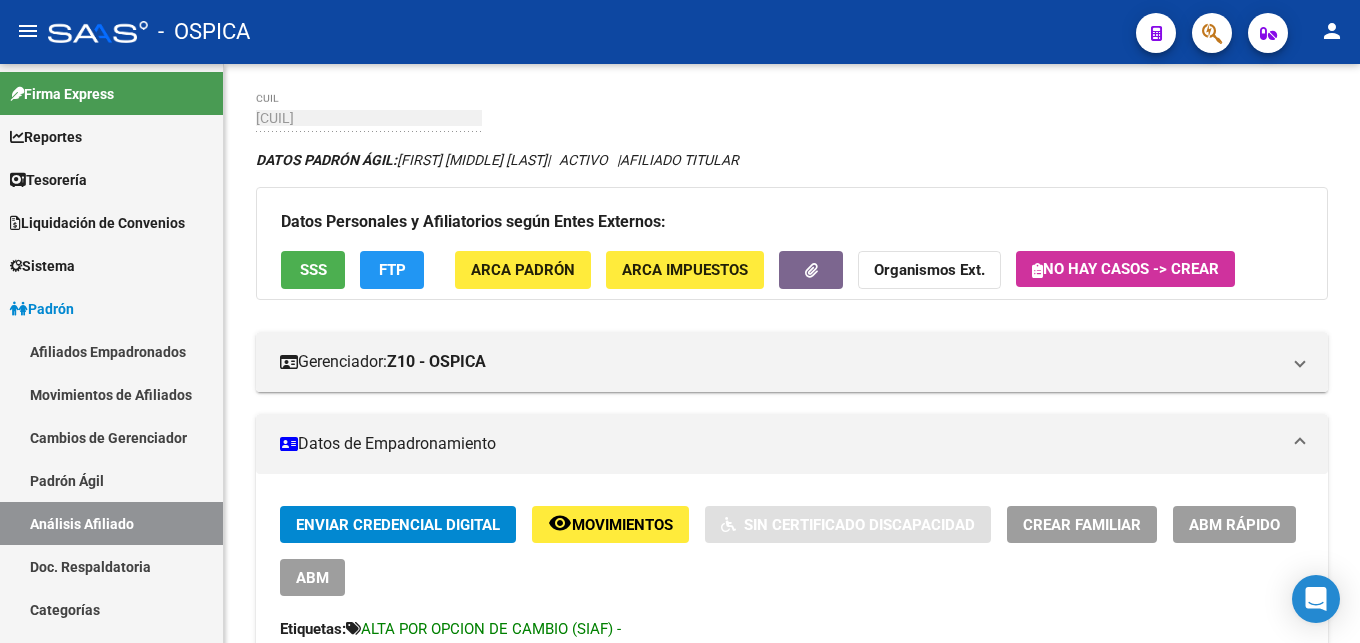 scroll, scrollTop: 34, scrollLeft: 0, axis: vertical 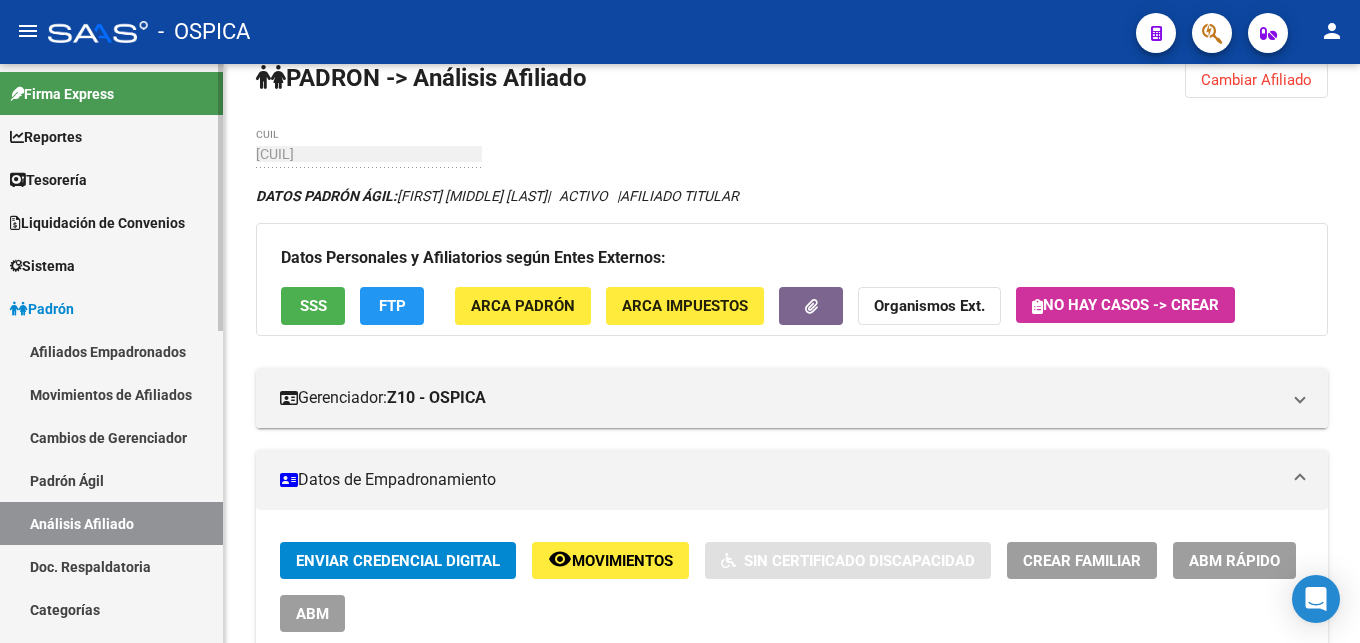 click on "Padrón Ágil" at bounding box center [111, 480] 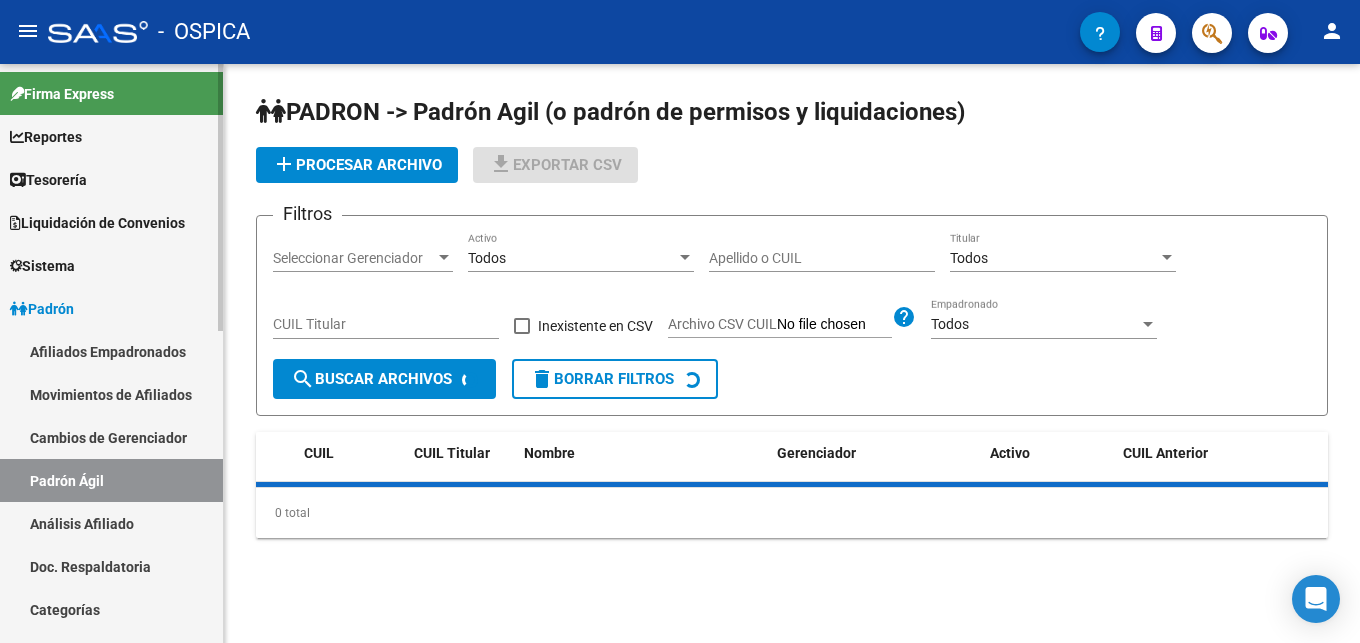 scroll, scrollTop: 0, scrollLeft: 0, axis: both 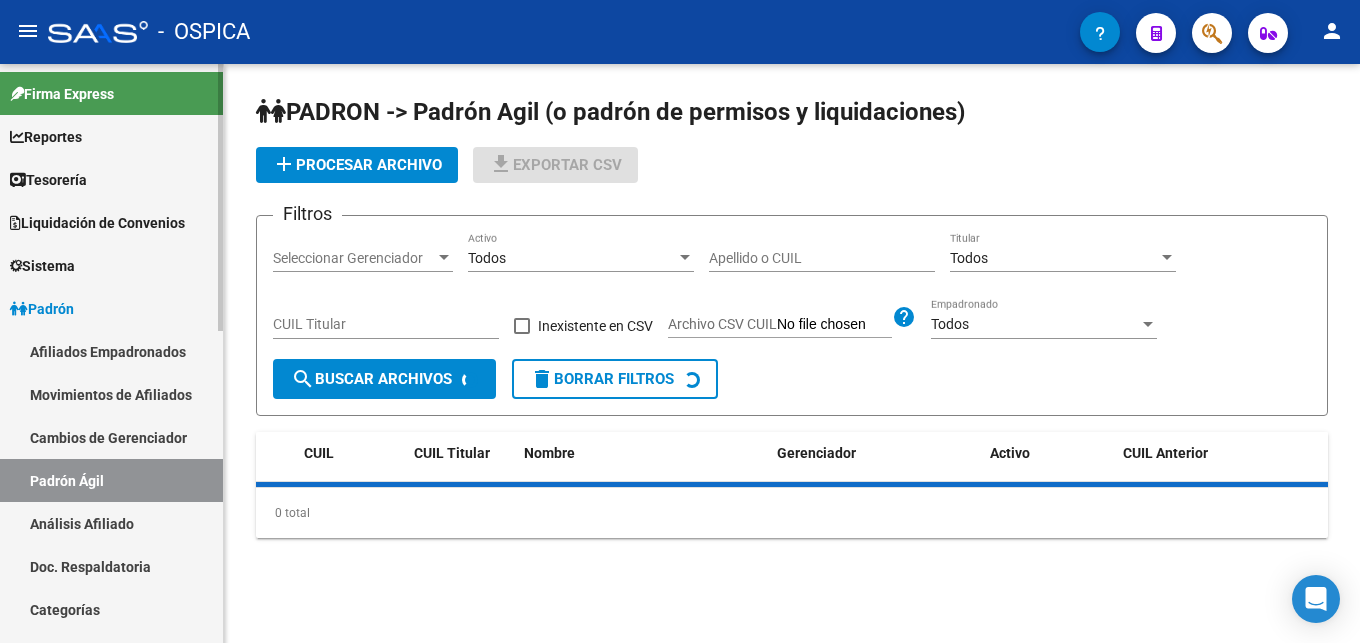 click on "Análisis Afiliado" at bounding box center (111, 523) 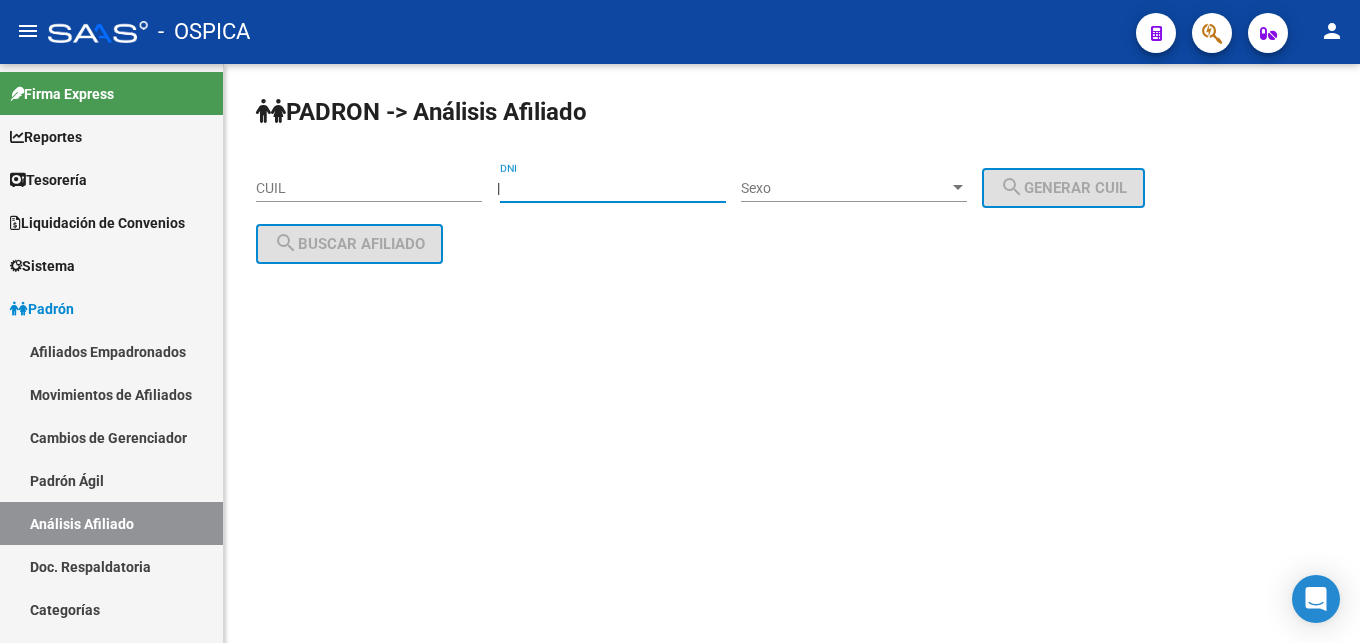click on "DNI" at bounding box center [613, 188] 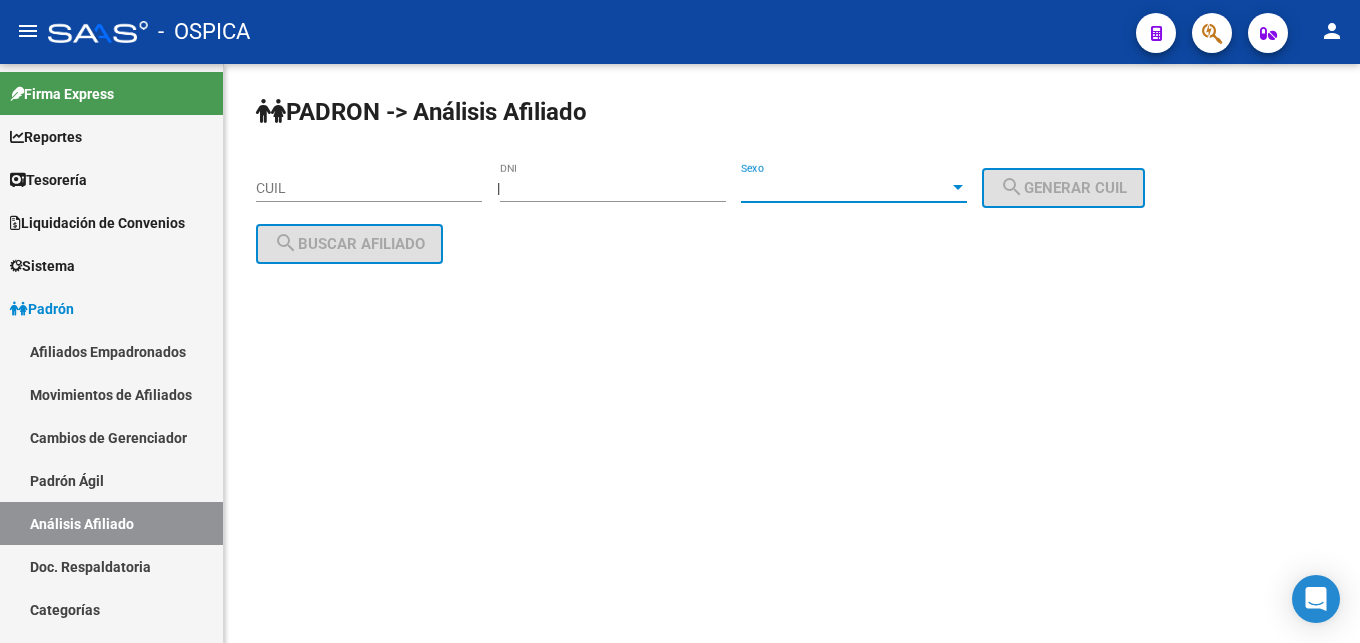 click on "Sexo" at bounding box center (845, 188) 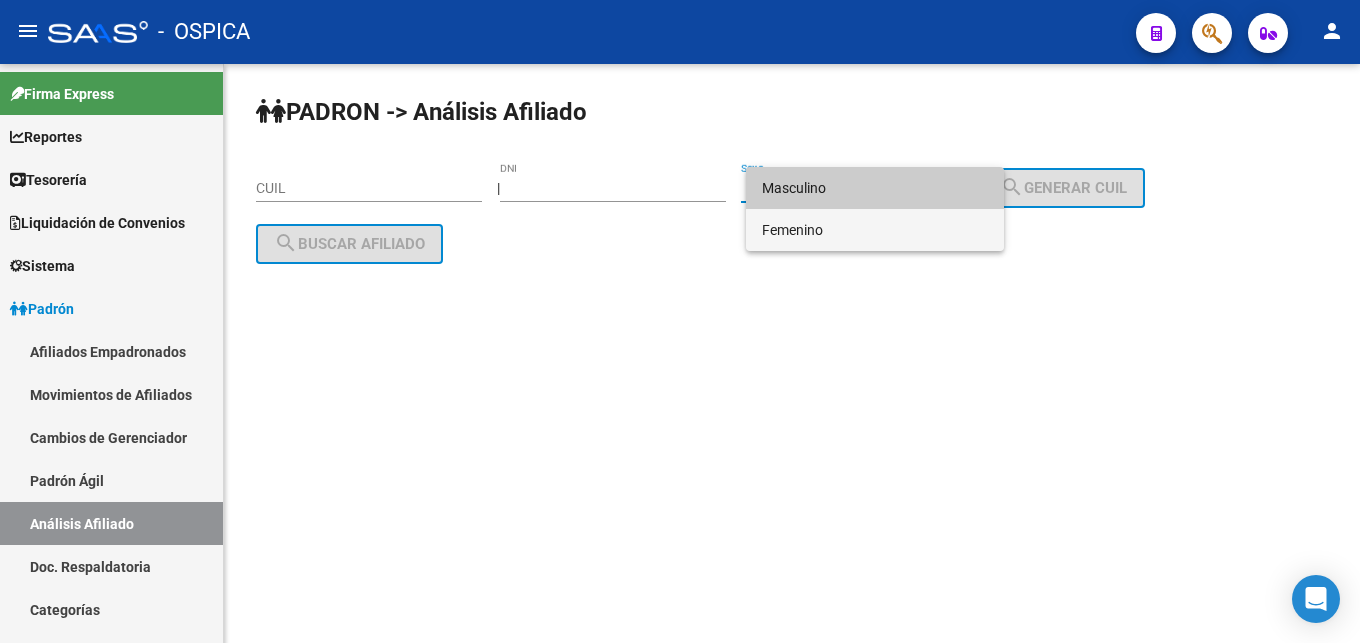 click on "Femenino" at bounding box center (875, 230) 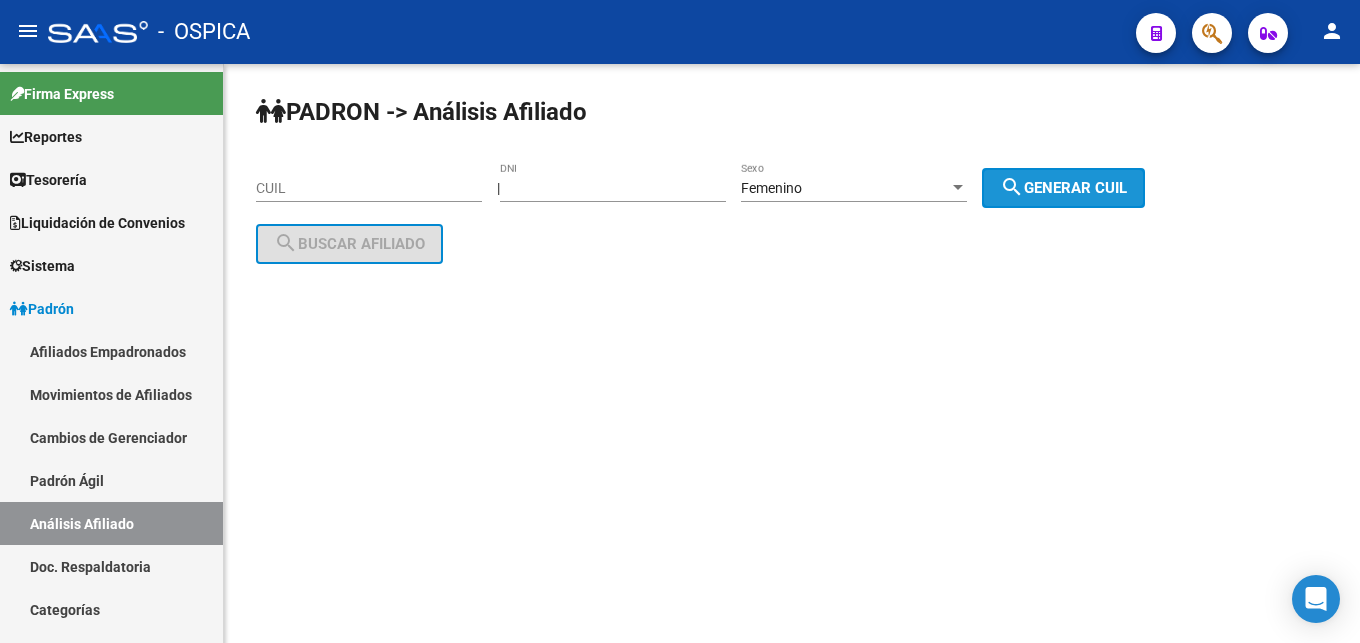click on "search" 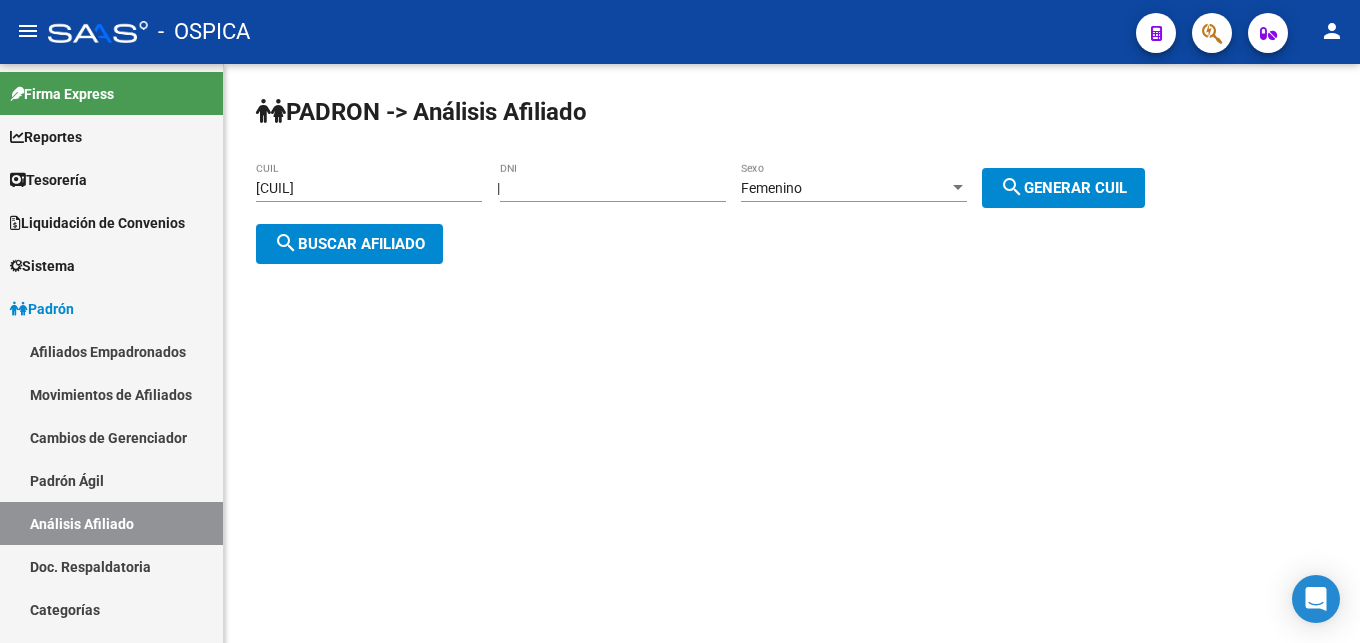 click on "search  Buscar afiliado" 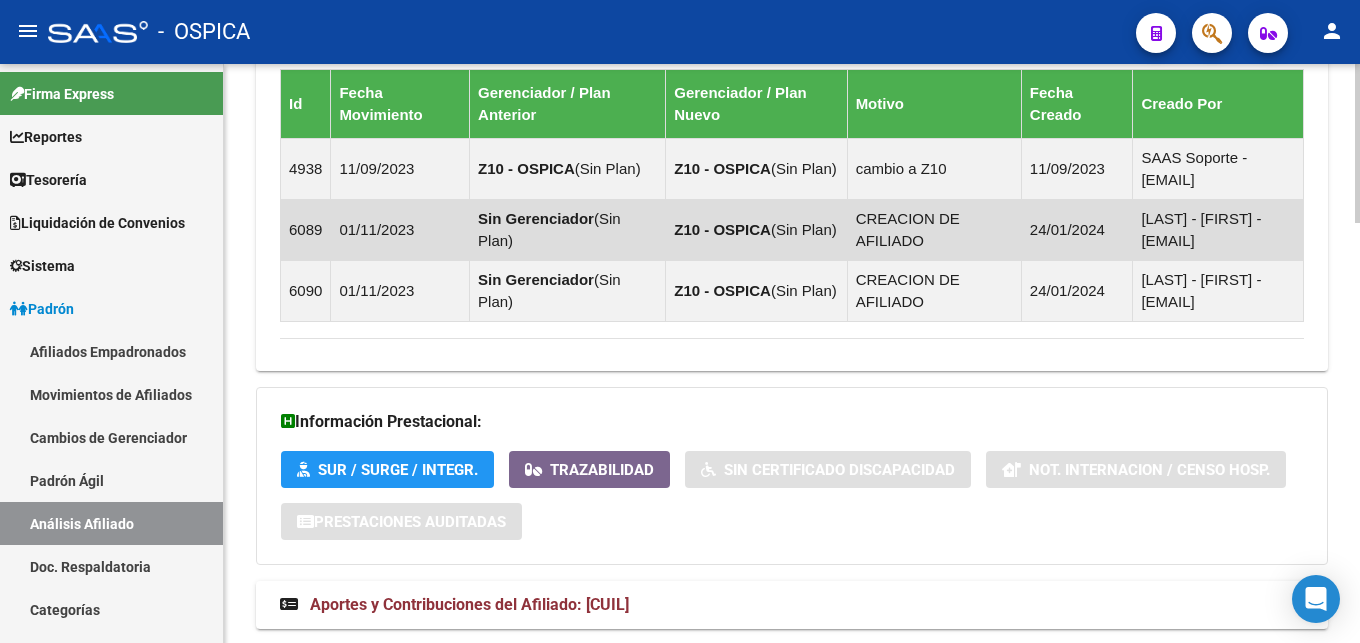 scroll, scrollTop: 1525, scrollLeft: 0, axis: vertical 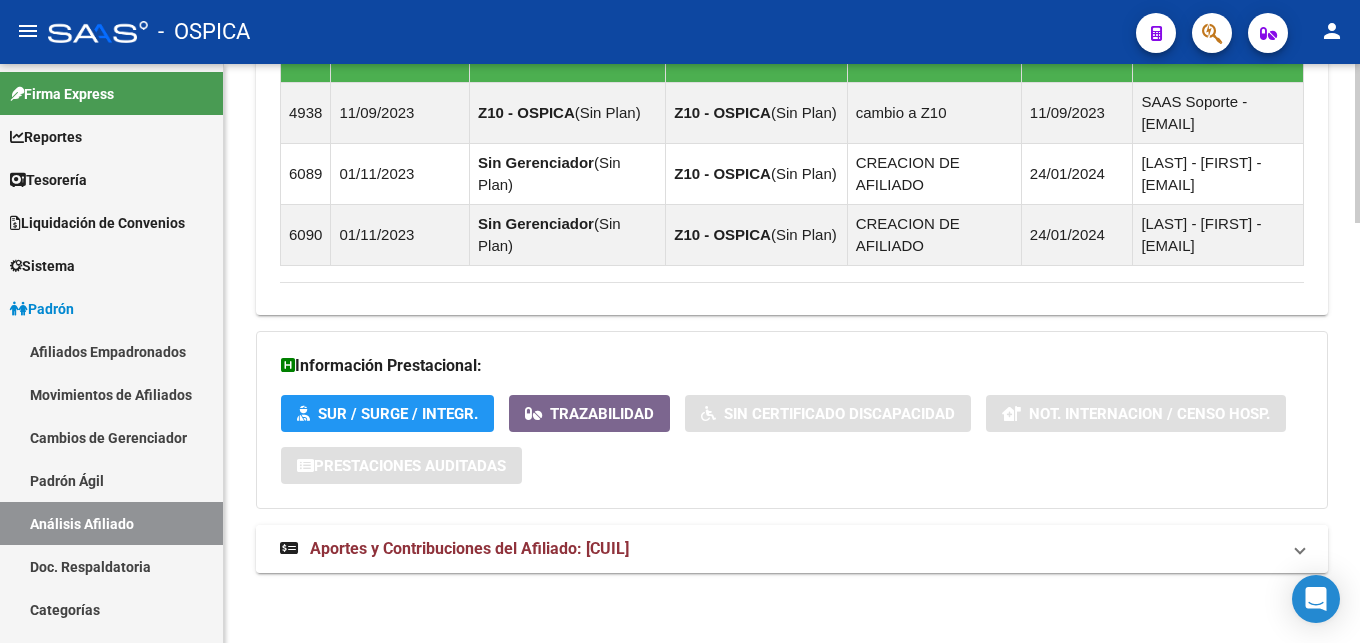 click on "Aportes y Contribuciones del Afiliado: [CUIL]" at bounding box center (469, 548) 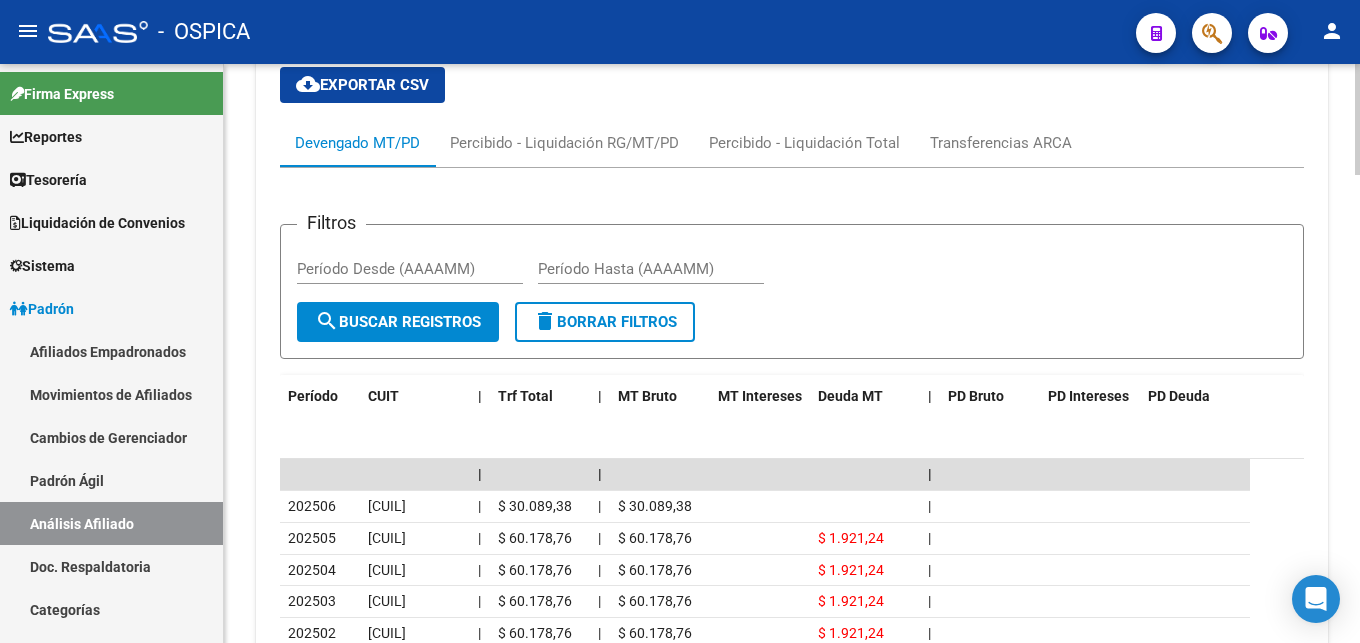 scroll, scrollTop: 2137, scrollLeft: 0, axis: vertical 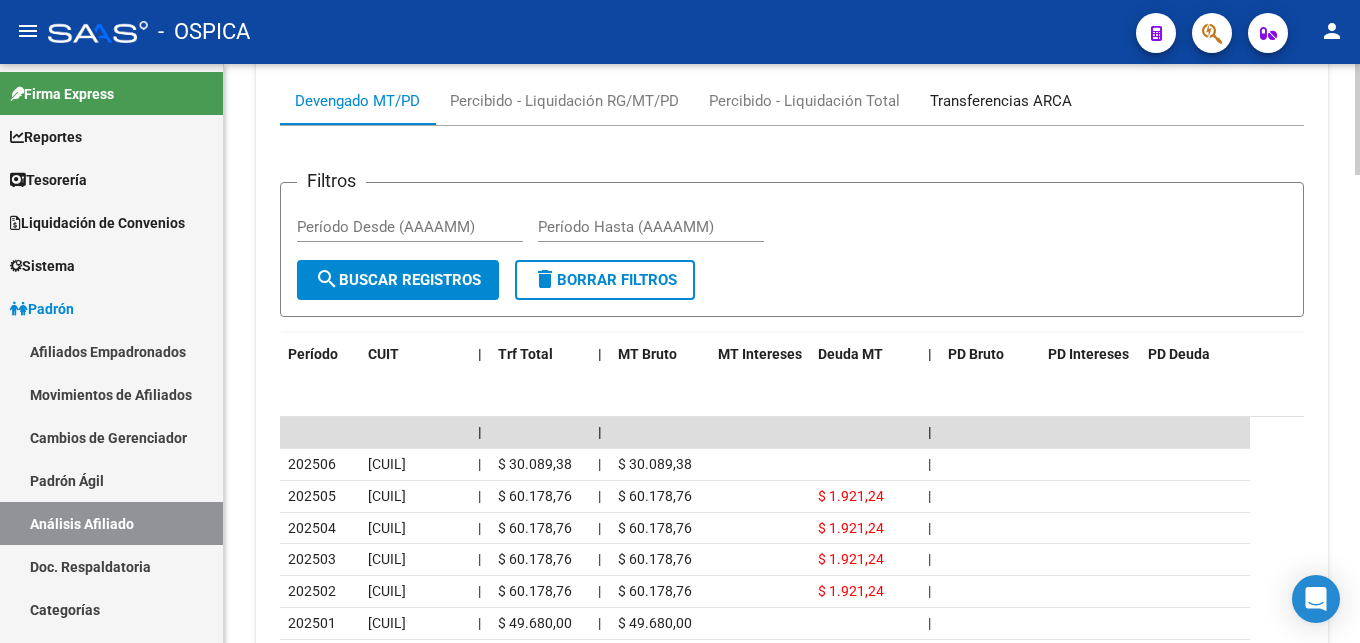 click on "Transferencias ARCA" at bounding box center (1001, 101) 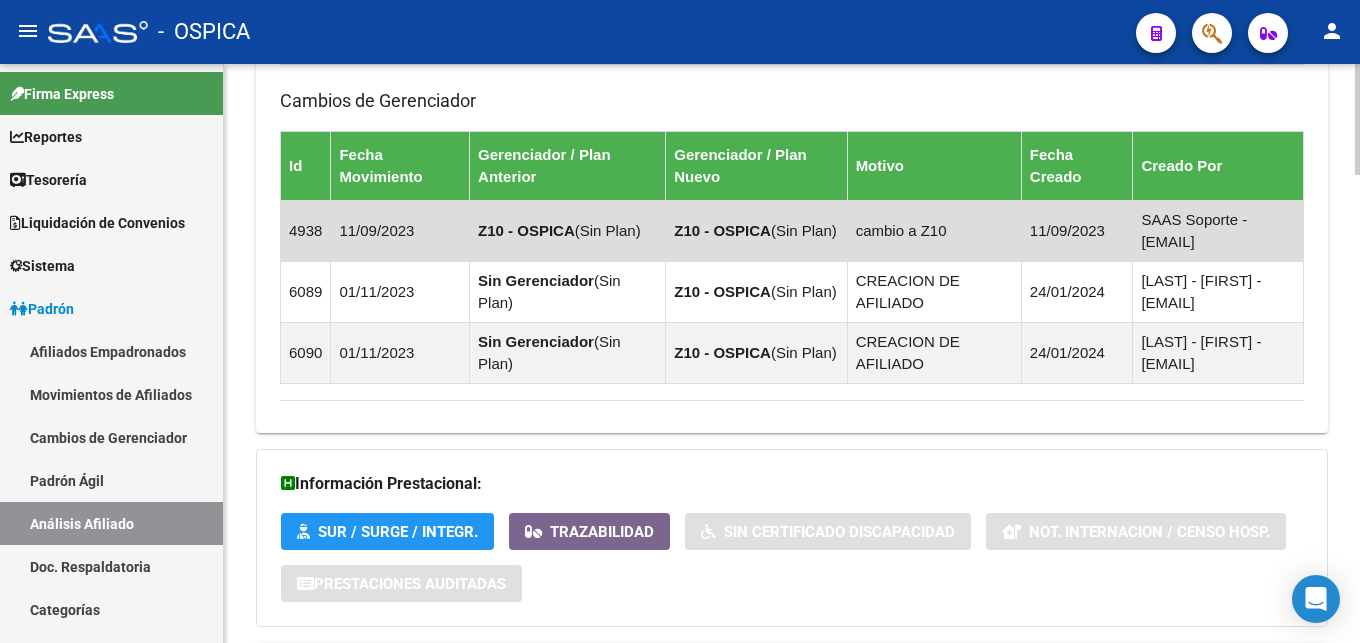 scroll, scrollTop: 1212, scrollLeft: 0, axis: vertical 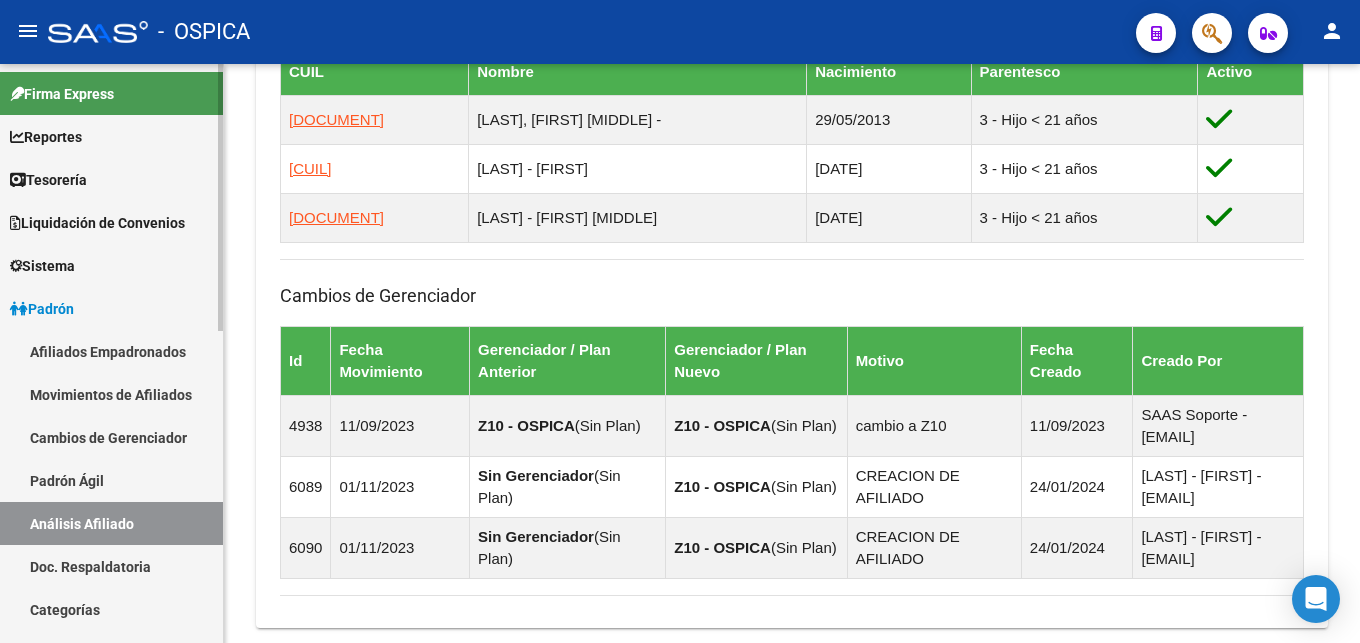 click on "Padrón Ágil" at bounding box center [111, 480] 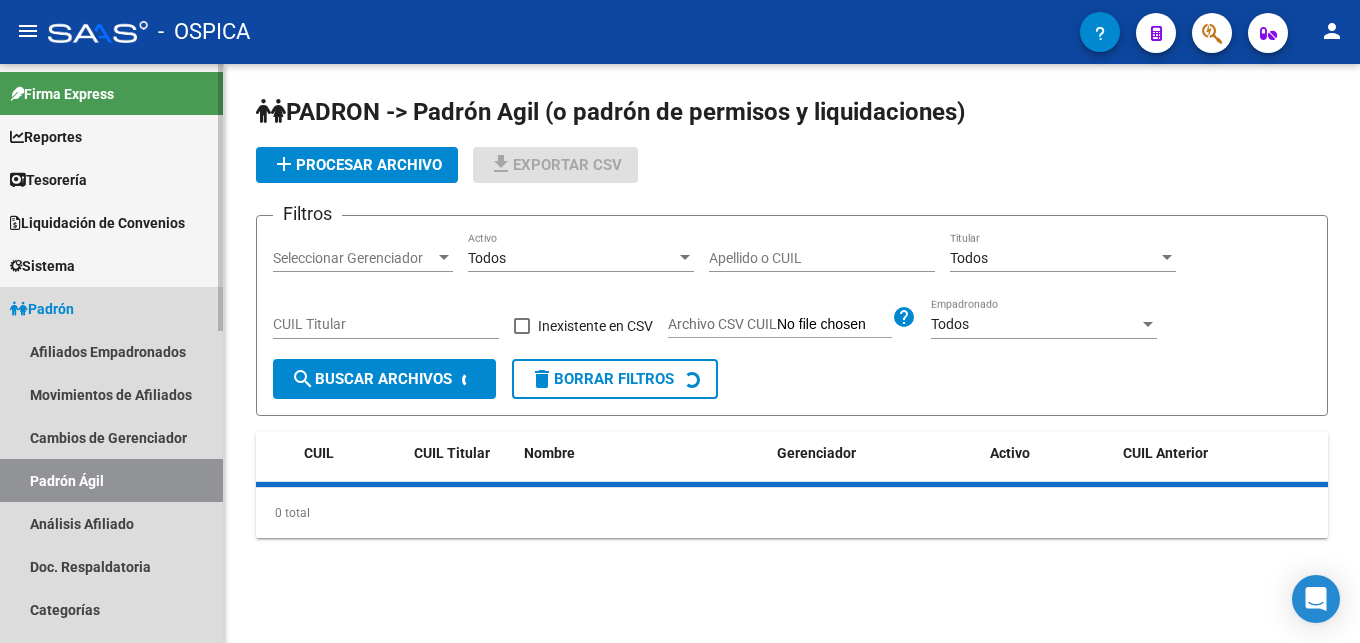 scroll, scrollTop: 0, scrollLeft: 0, axis: both 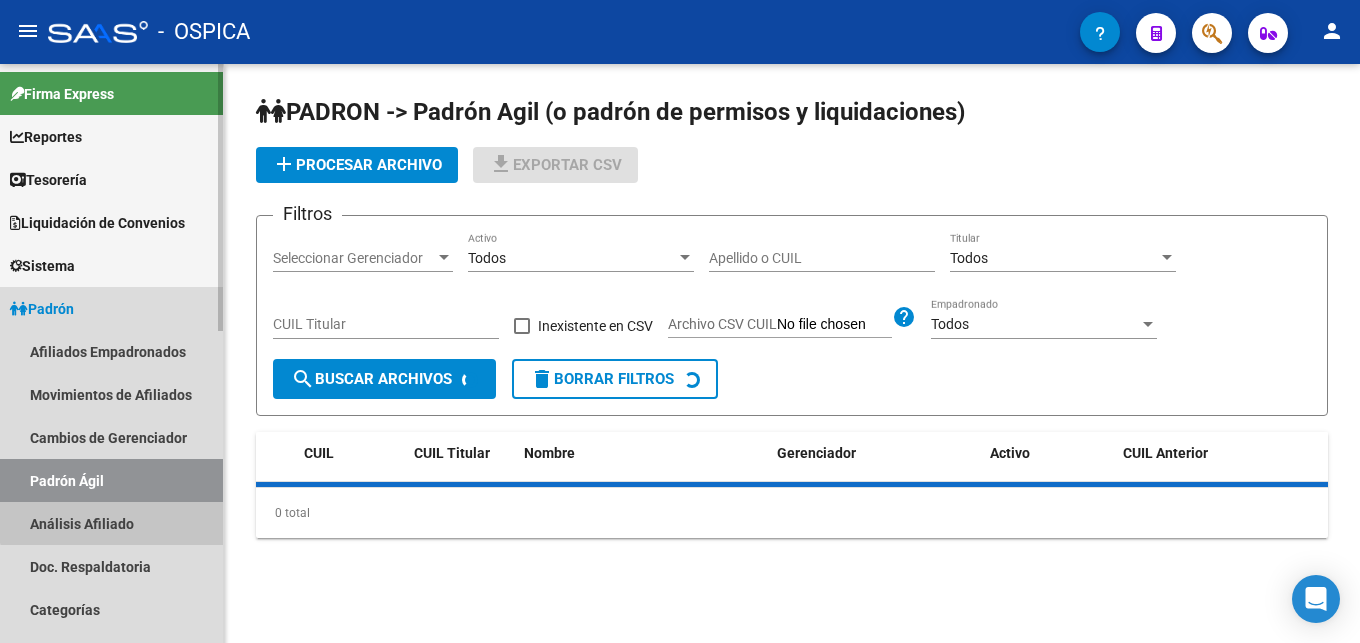 click on "Análisis Afiliado" at bounding box center [111, 523] 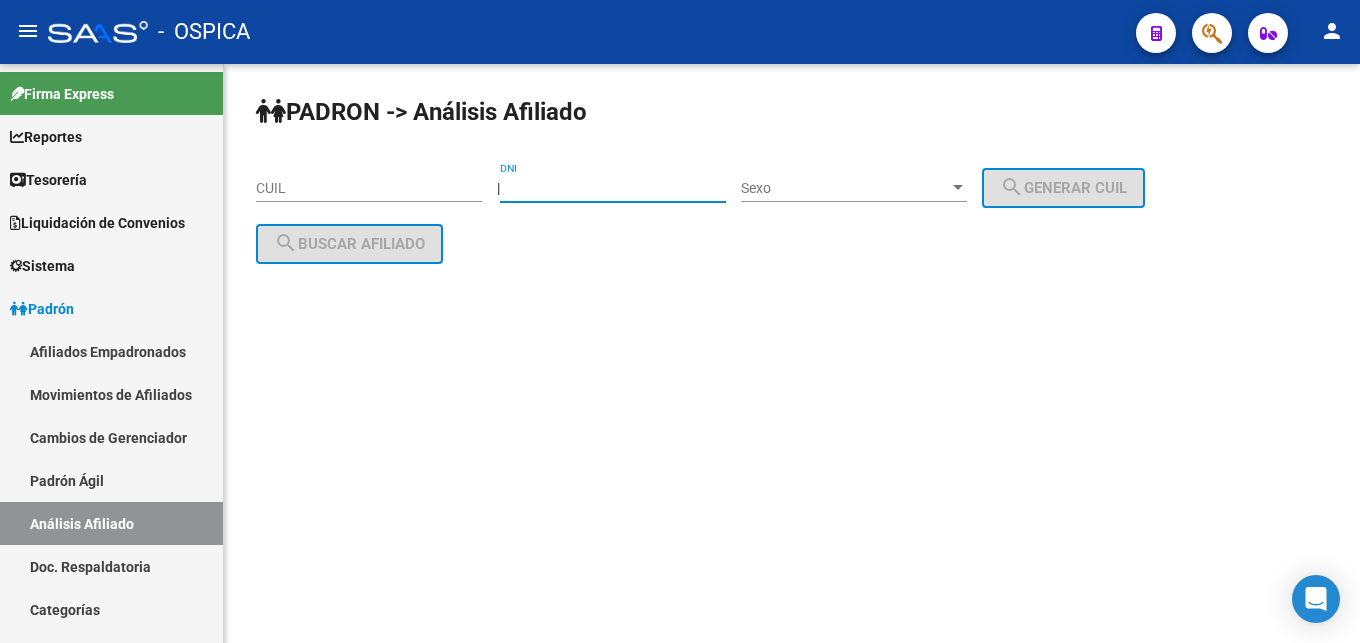 click on "DNI" at bounding box center (613, 188) 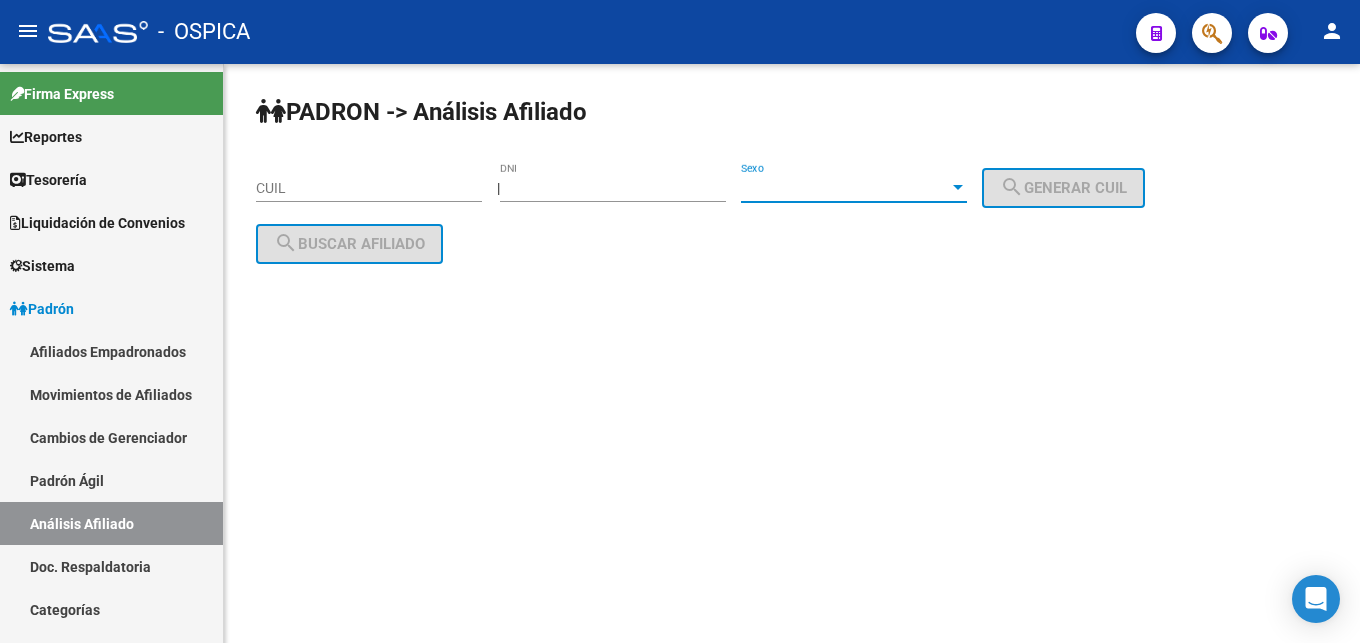 click on "Sexo" at bounding box center (845, 188) 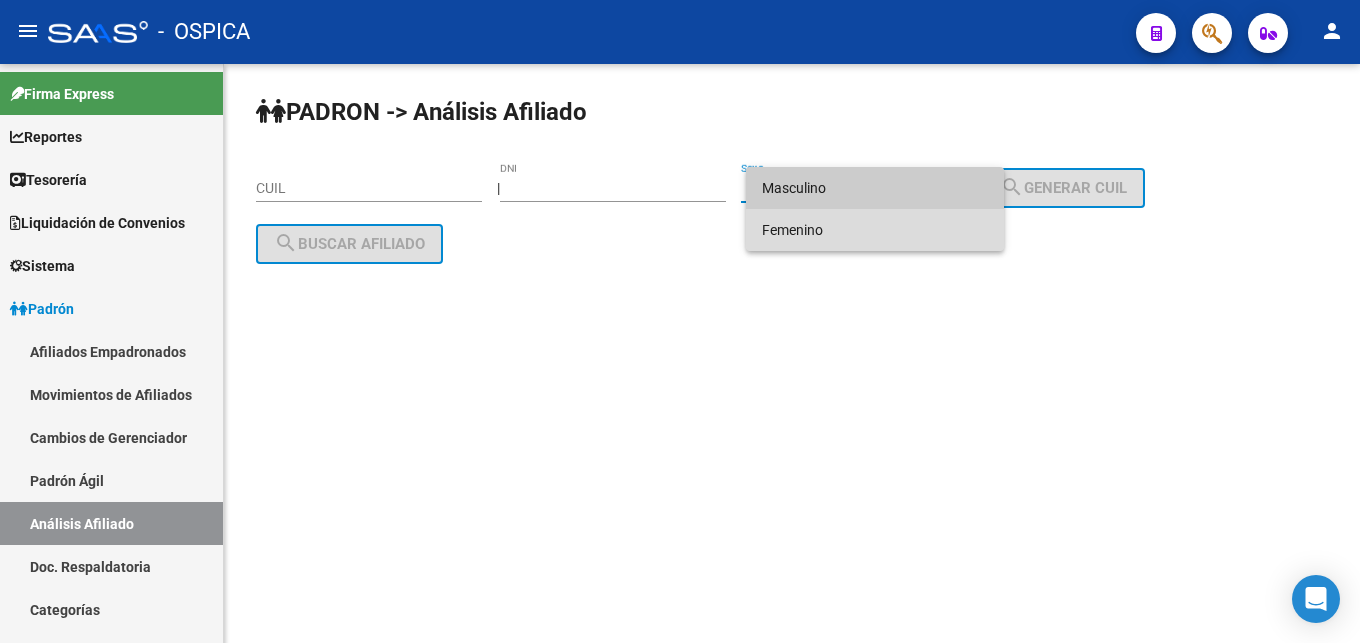 click on "Femenino" at bounding box center (875, 230) 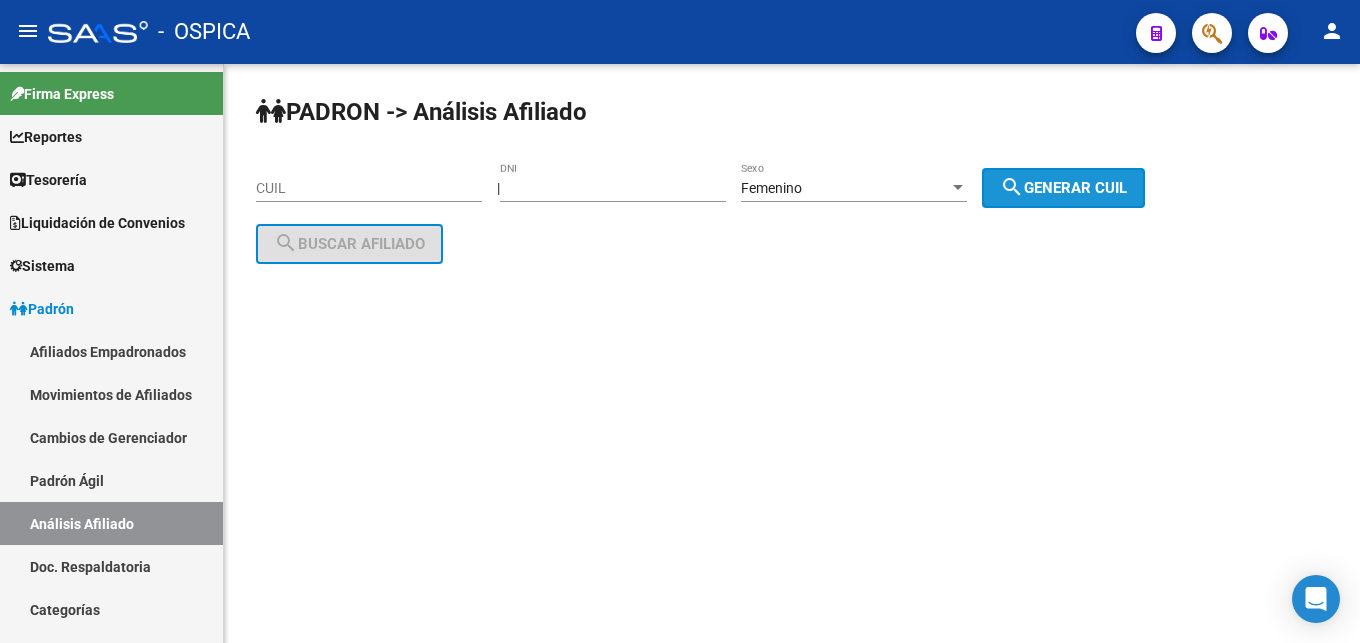 drag, startPoint x: 1014, startPoint y: 180, endPoint x: 1042, endPoint y: 186, distance: 28.635643 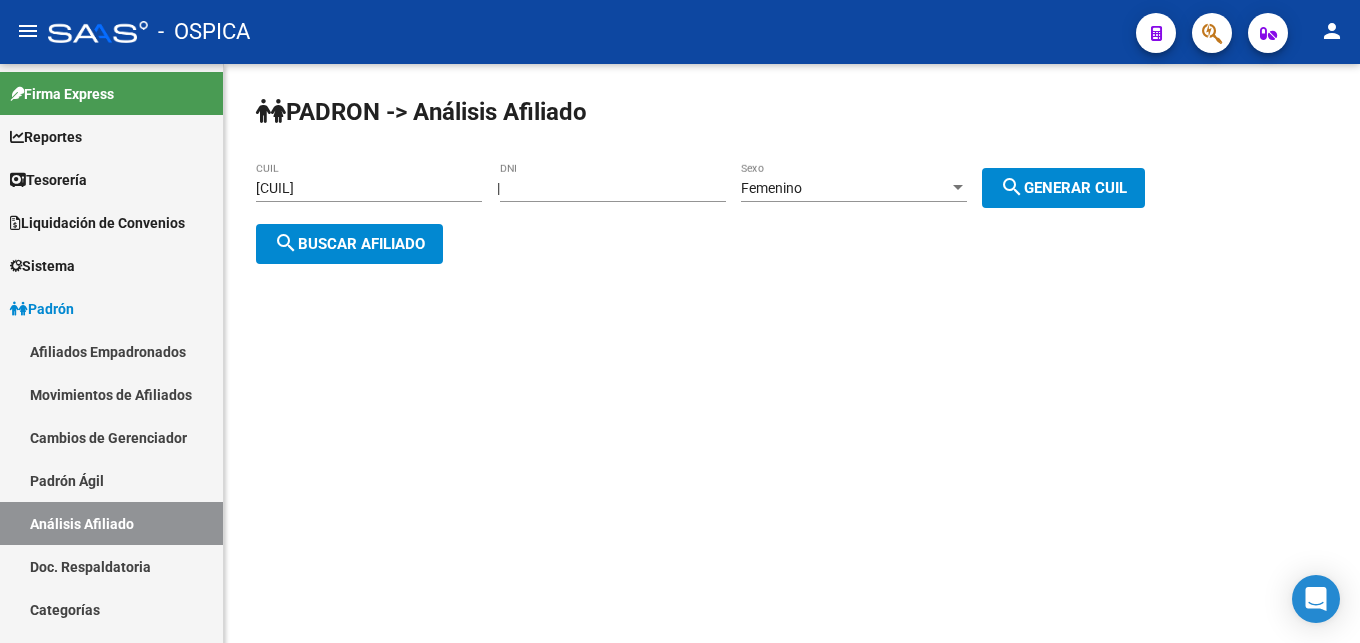 click on "search" 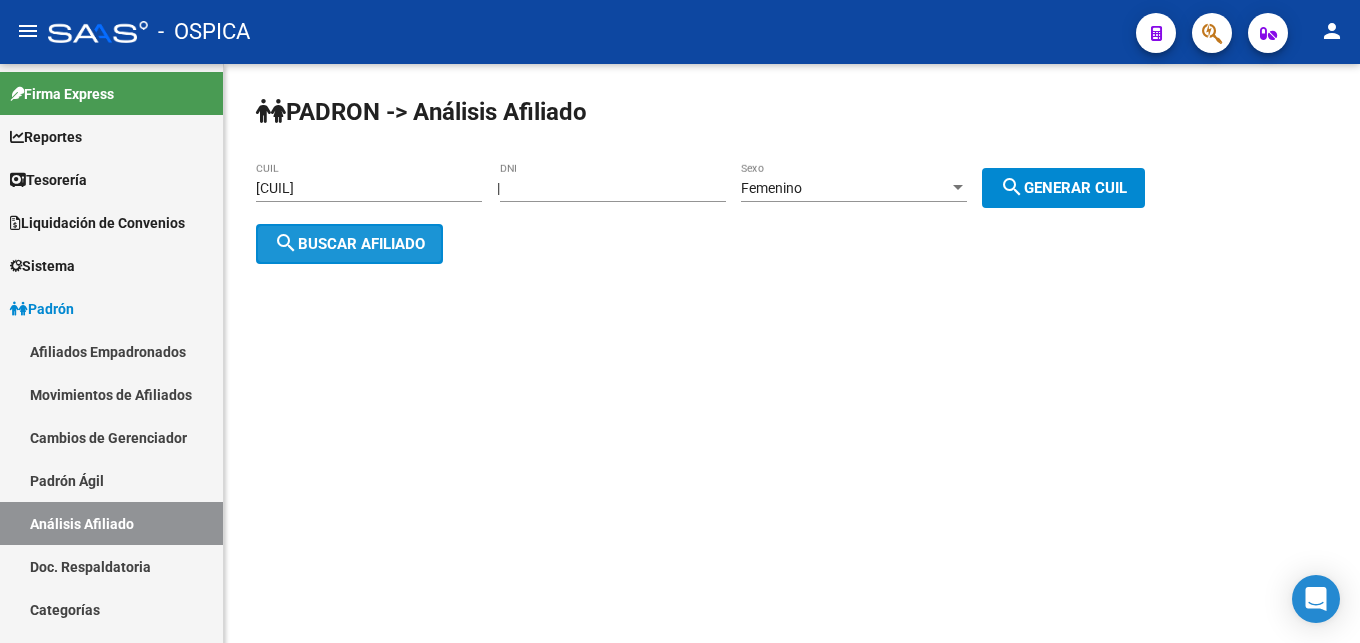 click on "search  Buscar afiliado" 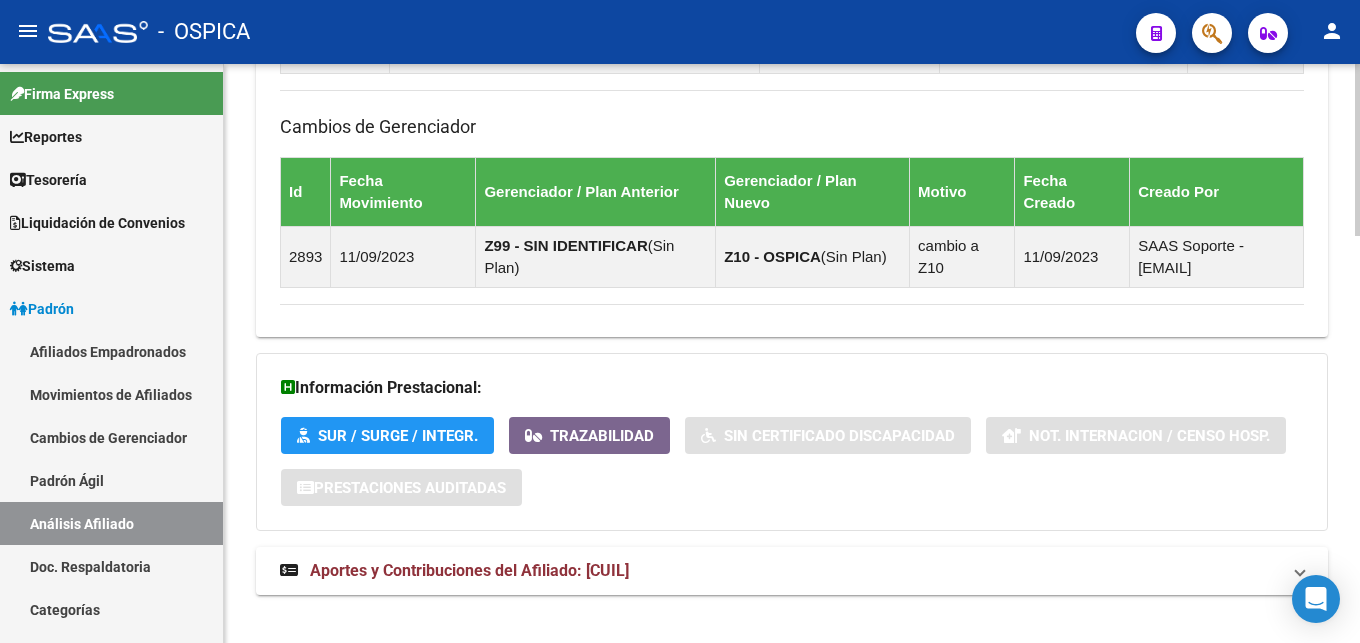 scroll, scrollTop: 1371, scrollLeft: 0, axis: vertical 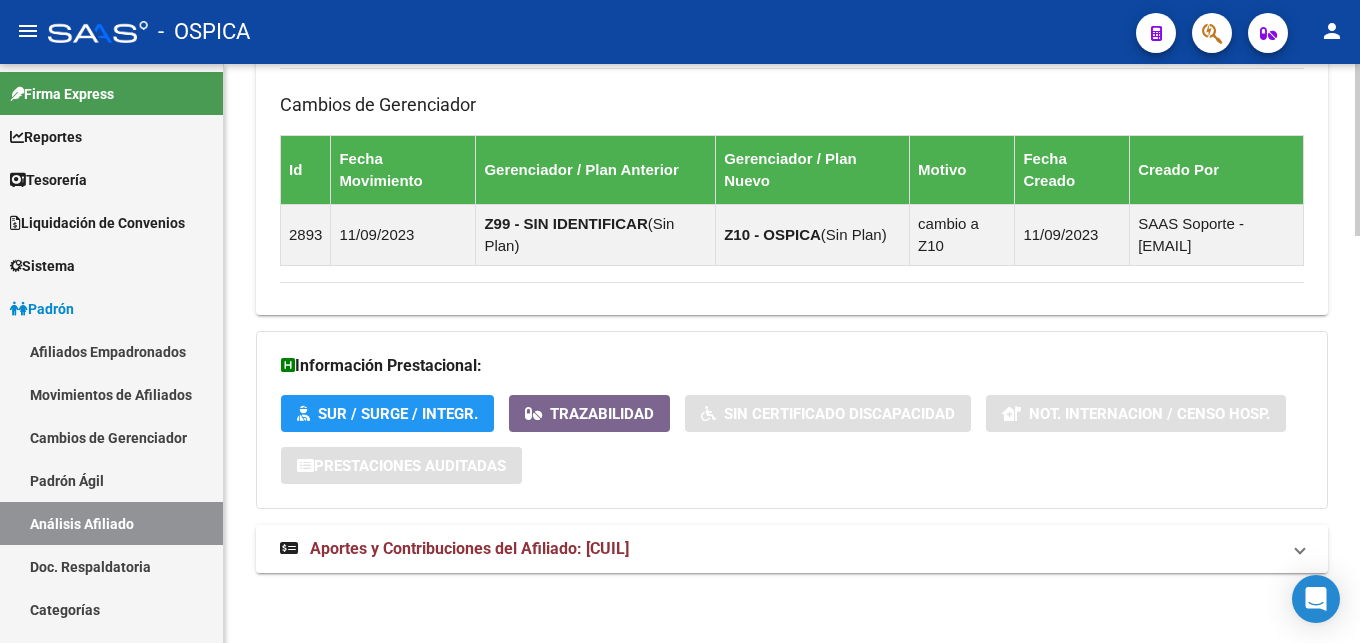 click on "Aportes y Contribuciones del Afiliado: [CUIL]" at bounding box center [792, 549] 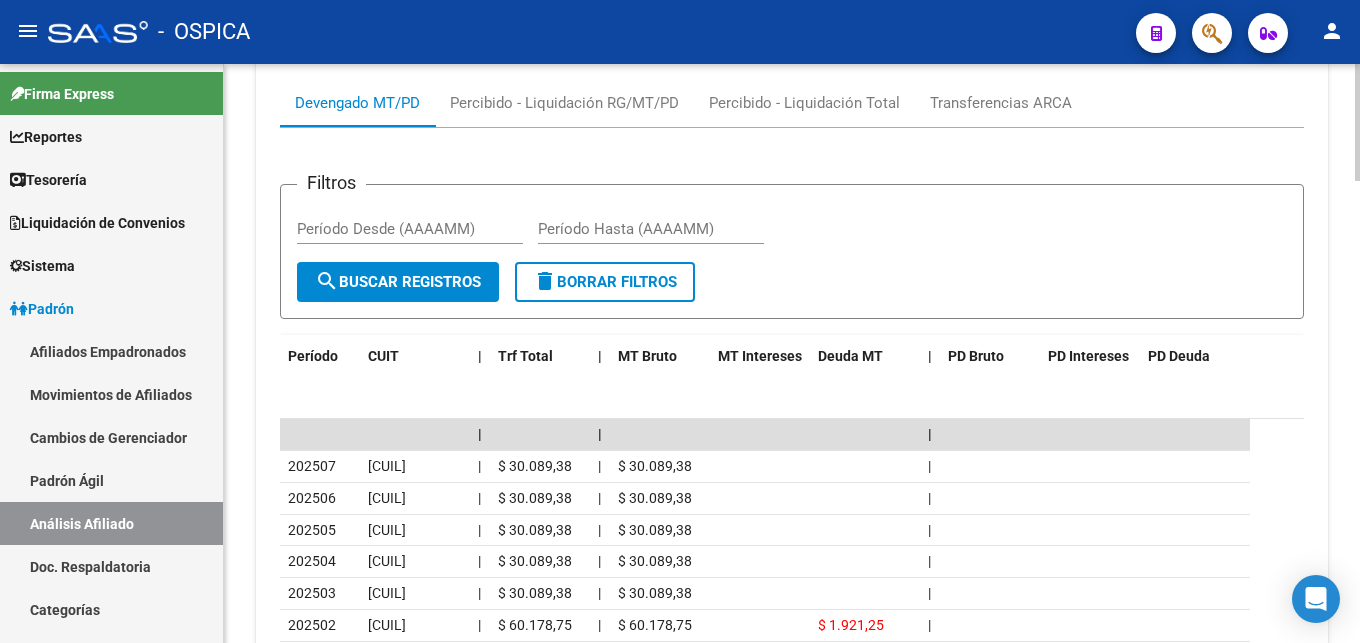 scroll, scrollTop: 1983, scrollLeft: 0, axis: vertical 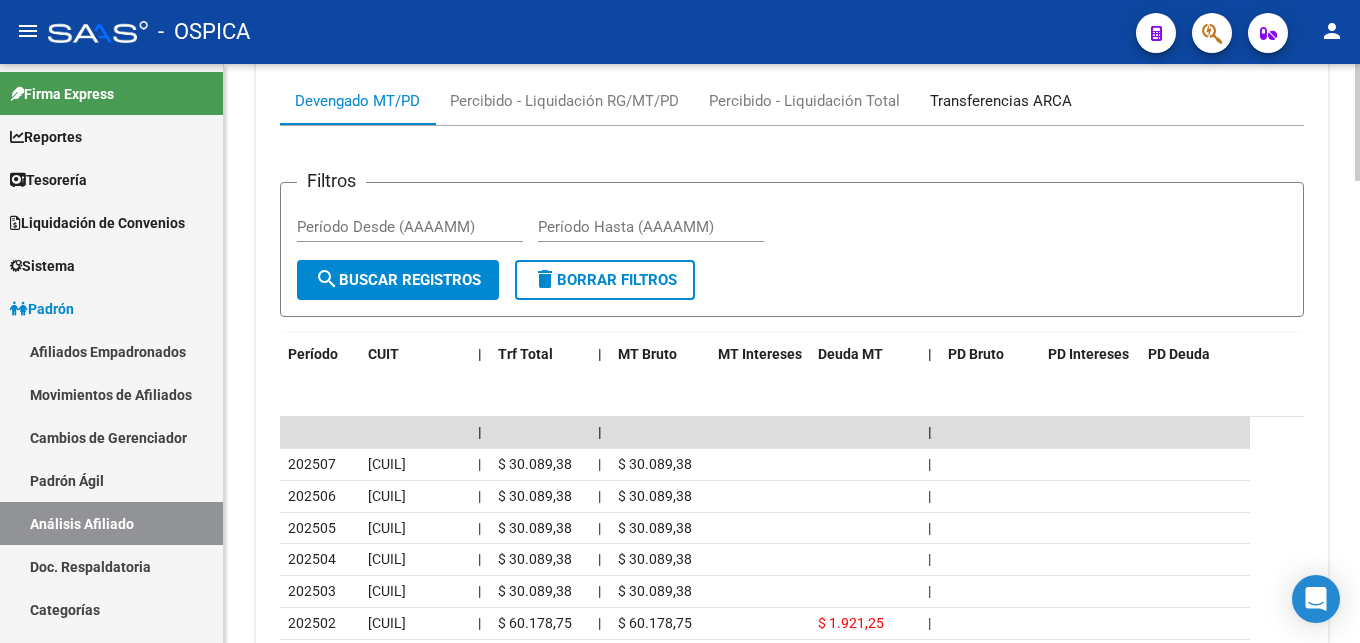 click on "Transferencias ARCA" at bounding box center [1001, 101] 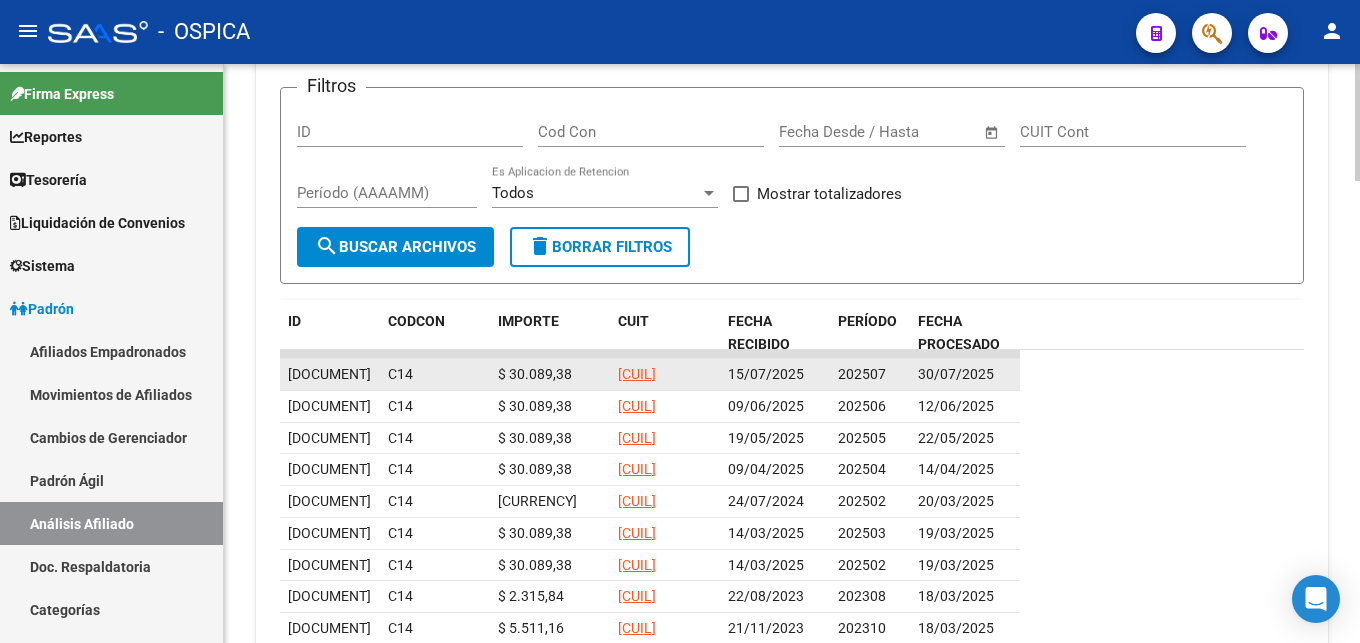 scroll, scrollTop: 1976, scrollLeft: 0, axis: vertical 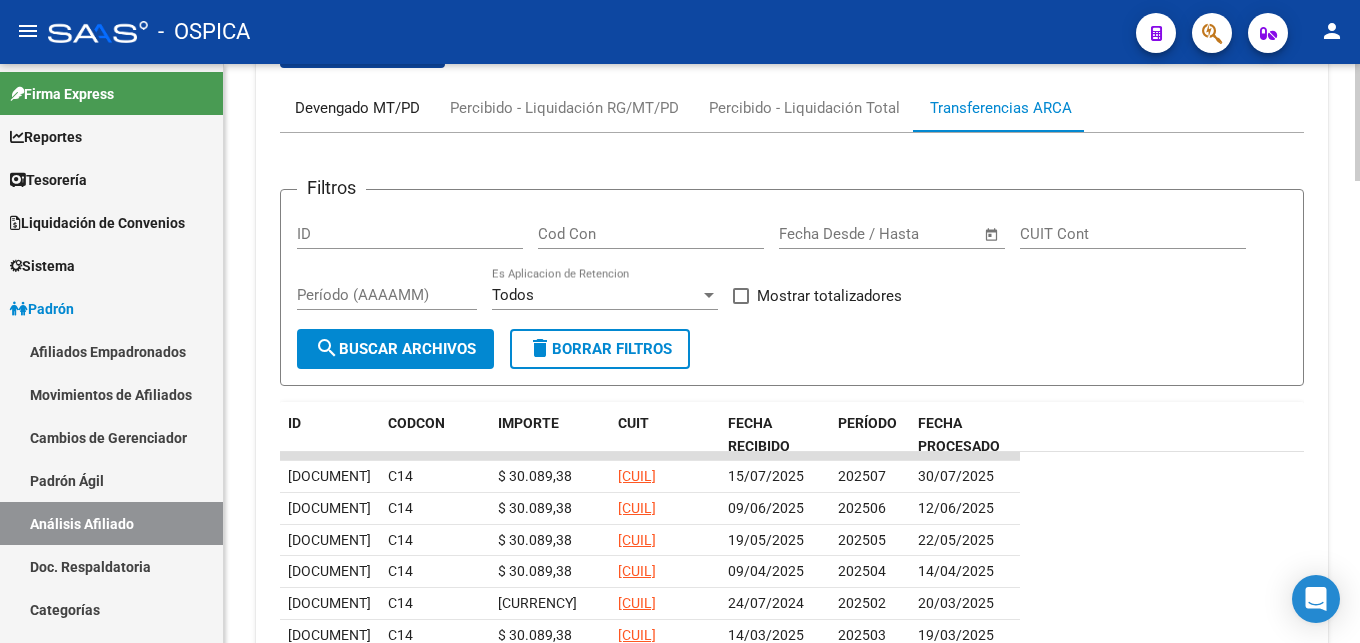 click on "Devengado MT/PD" at bounding box center (357, 108) 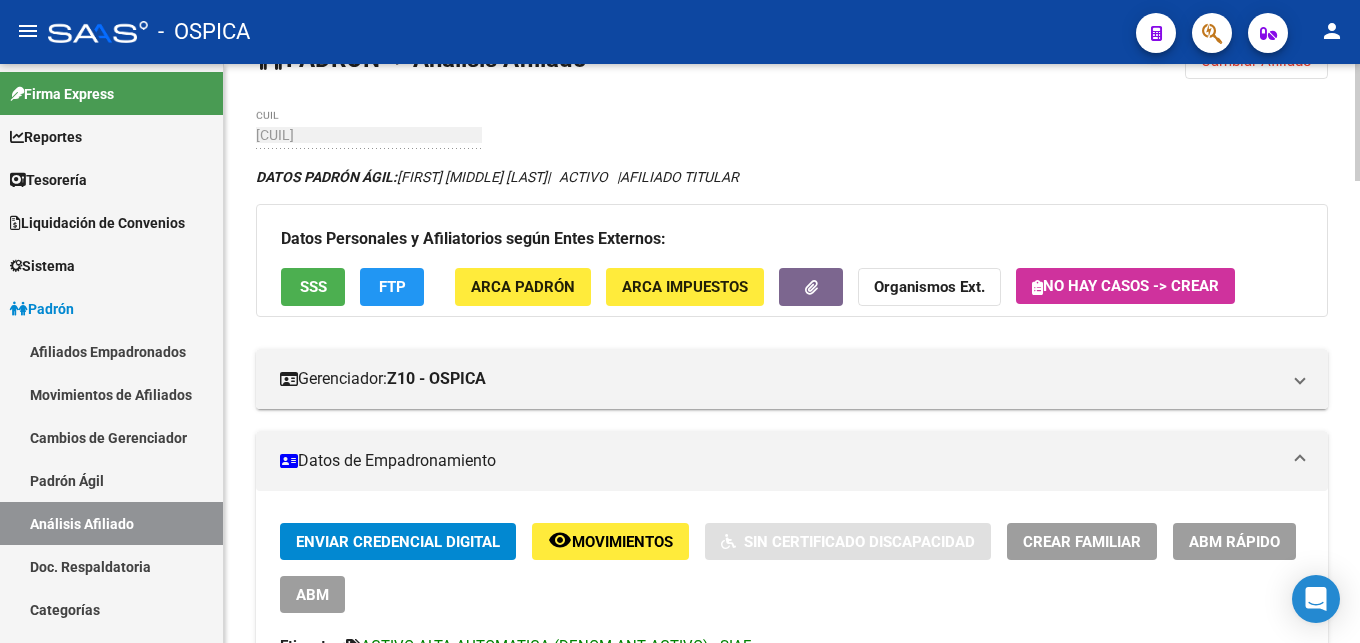 scroll, scrollTop: 0, scrollLeft: 0, axis: both 